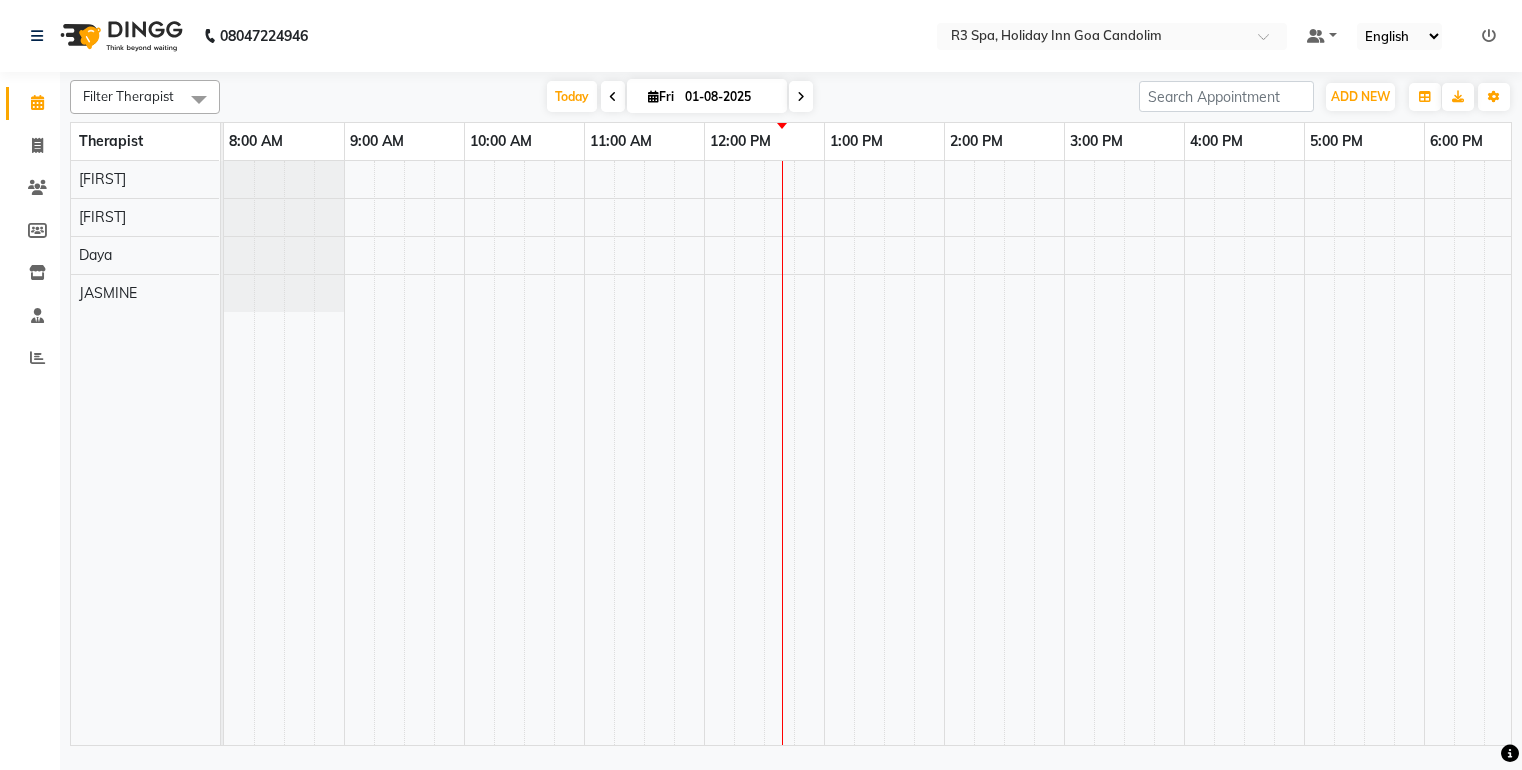 scroll, scrollTop: 0, scrollLeft: 0, axis: both 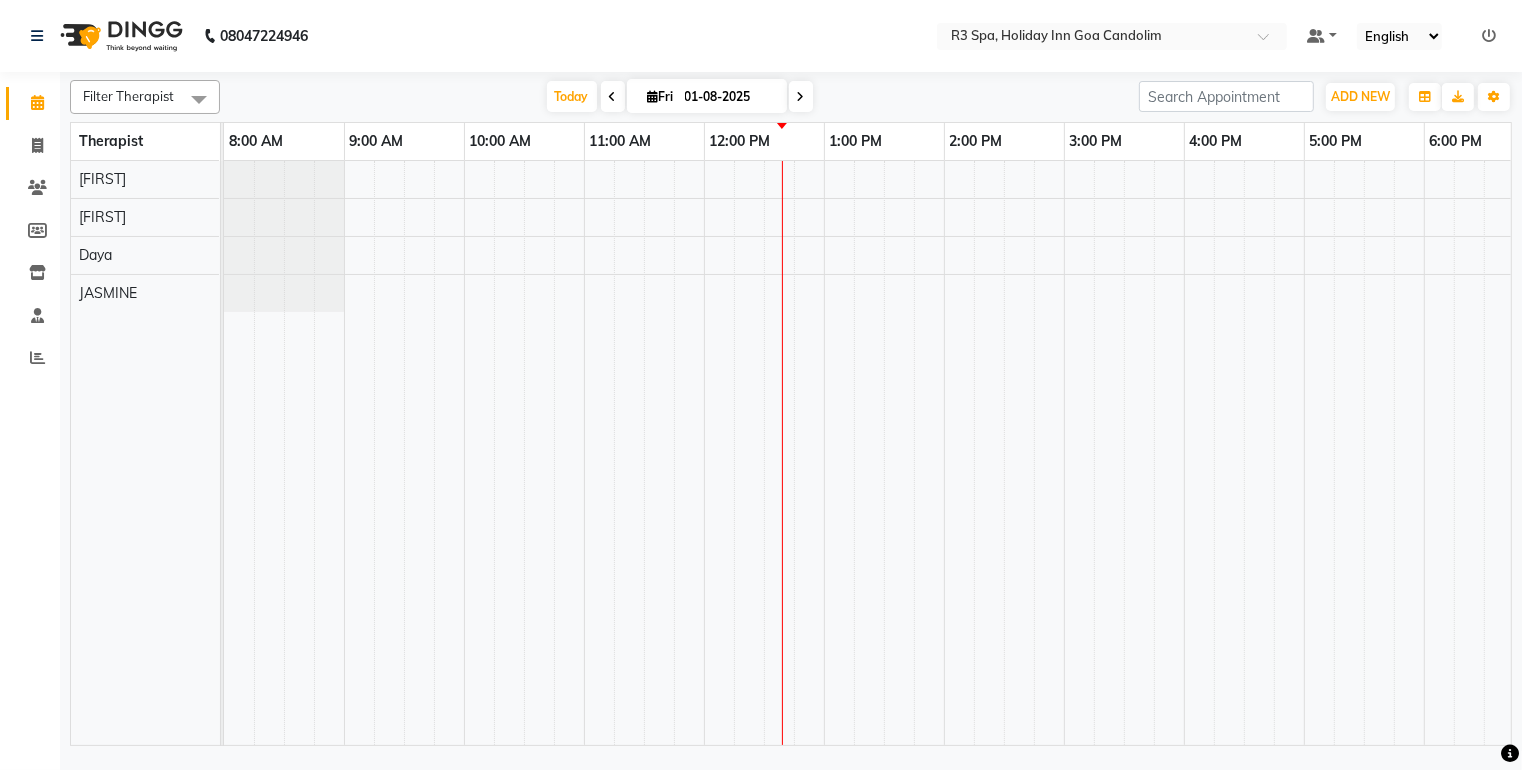 click at bounding box center [613, 97] 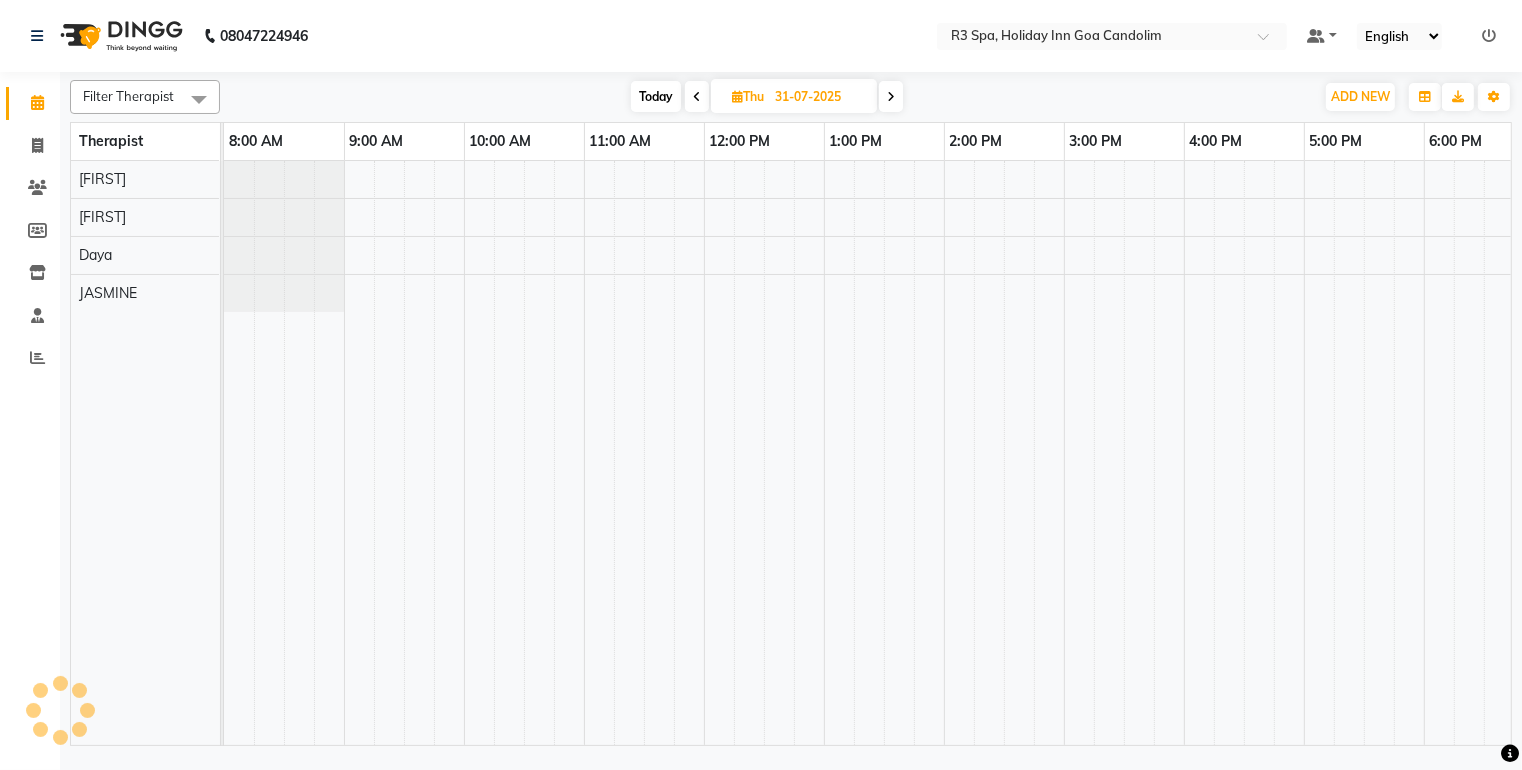 scroll, scrollTop: 0, scrollLeft: 273, axis: horizontal 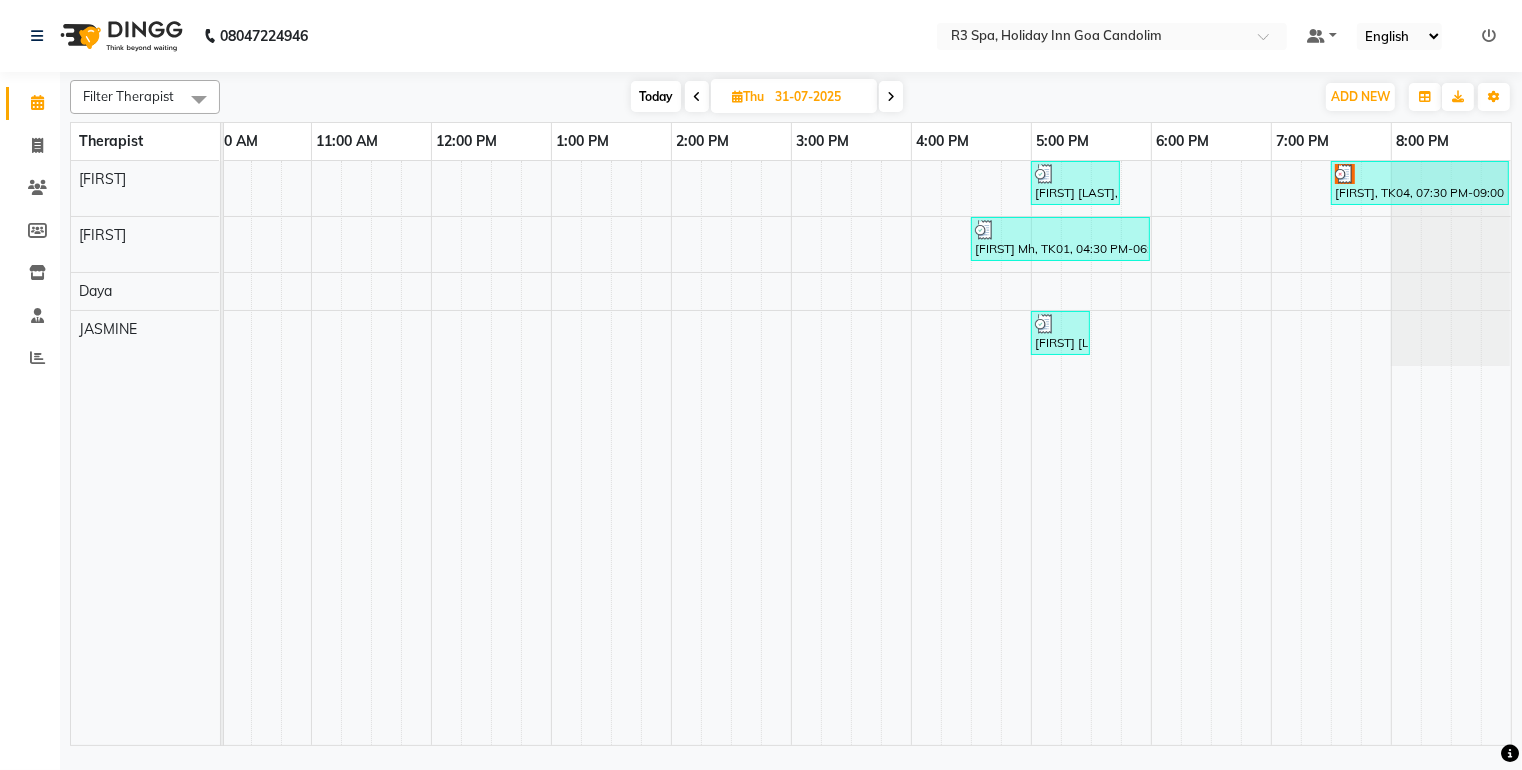 click at bounding box center (1420, 174) 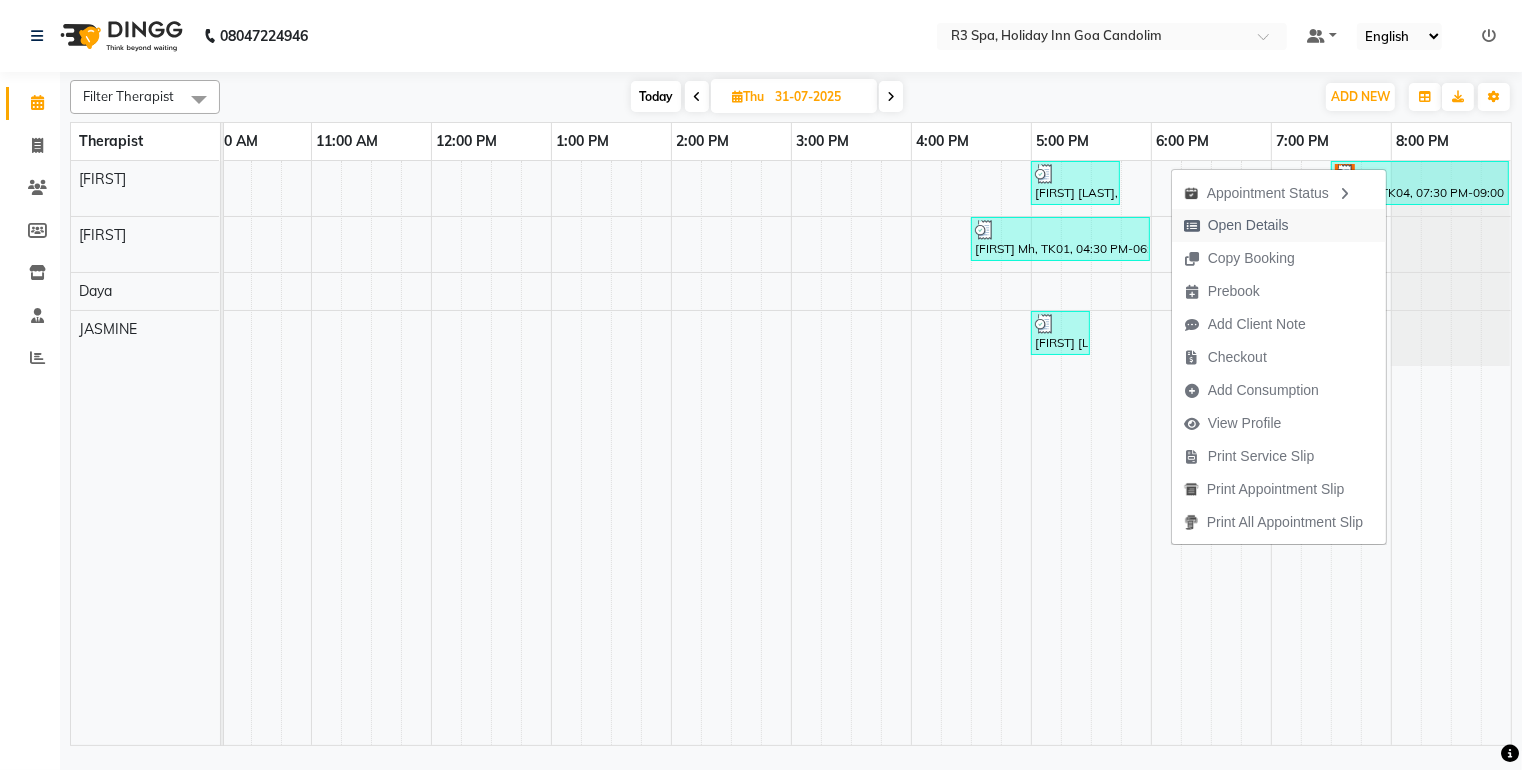 click on "Open Details" at bounding box center [1248, 225] 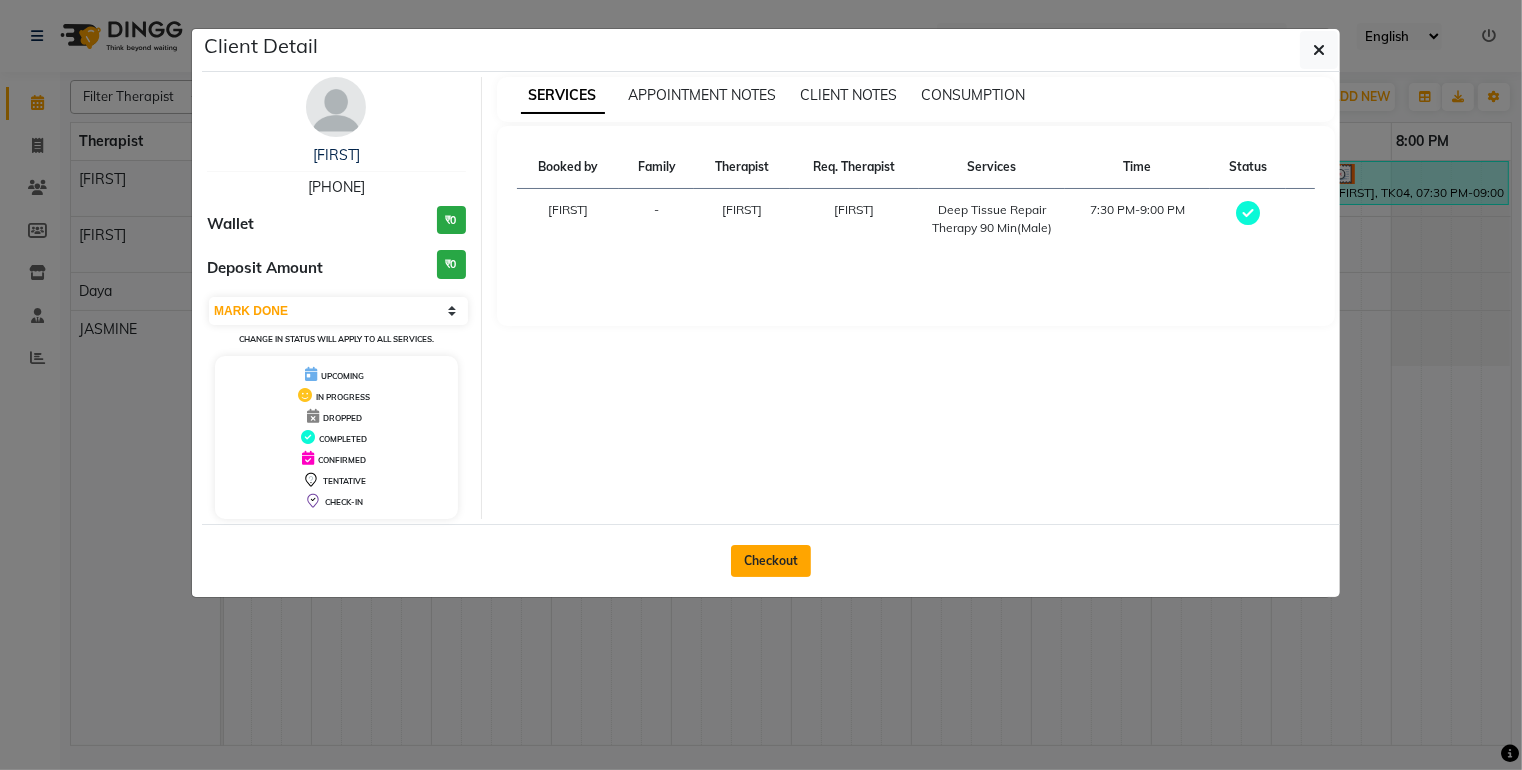 click on "Checkout" 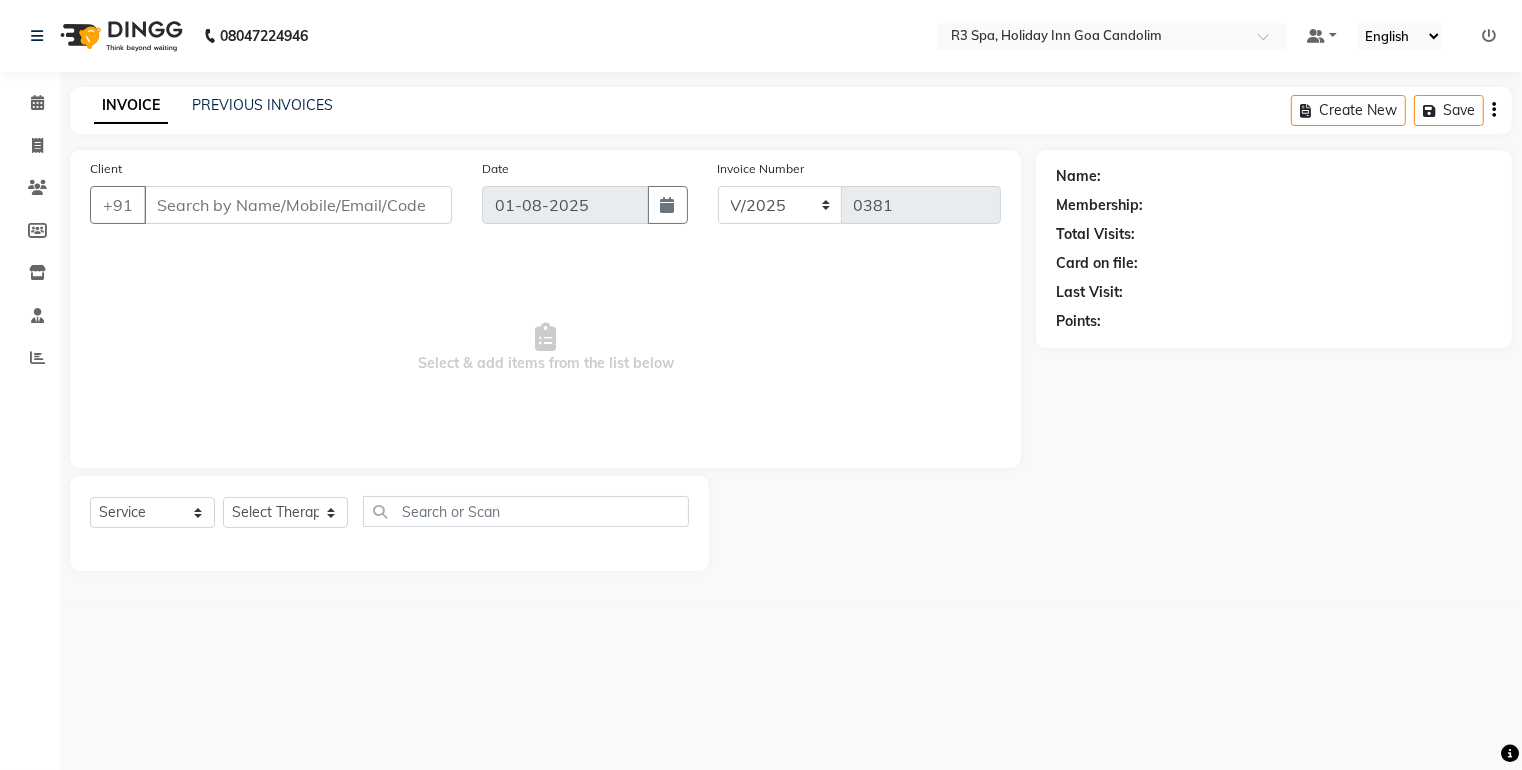 type on "70******90" 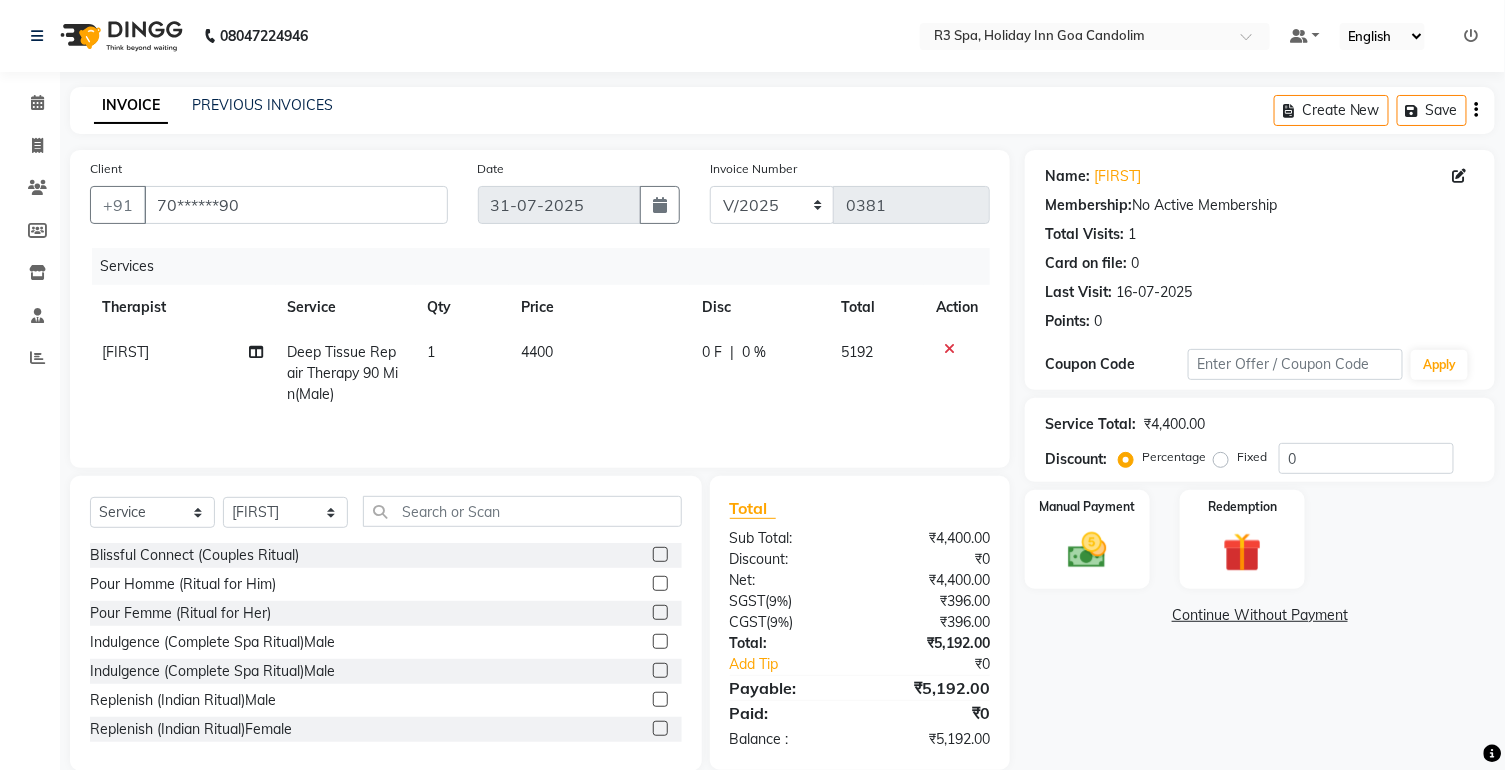 click on "0 F | 0 %" 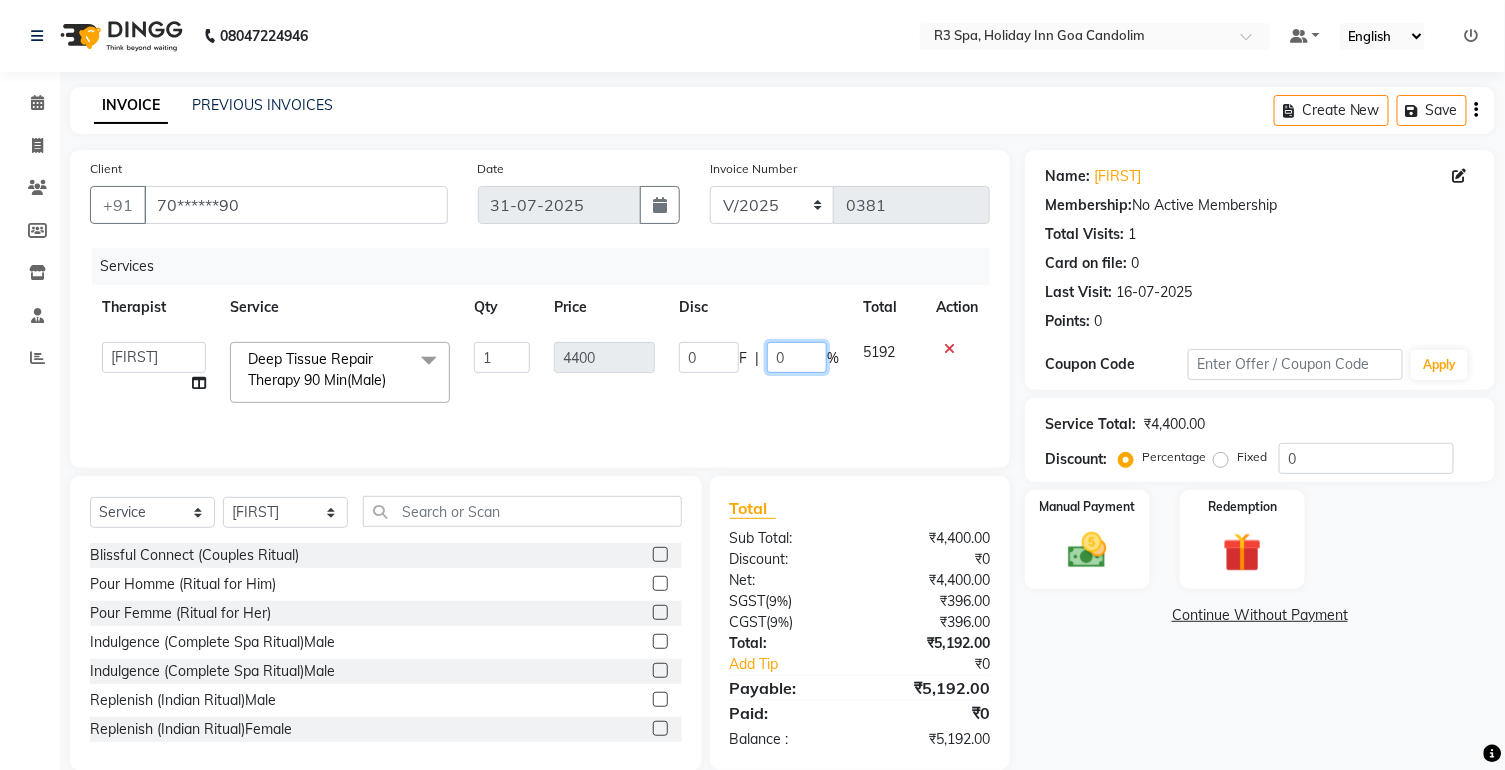 click on "0" 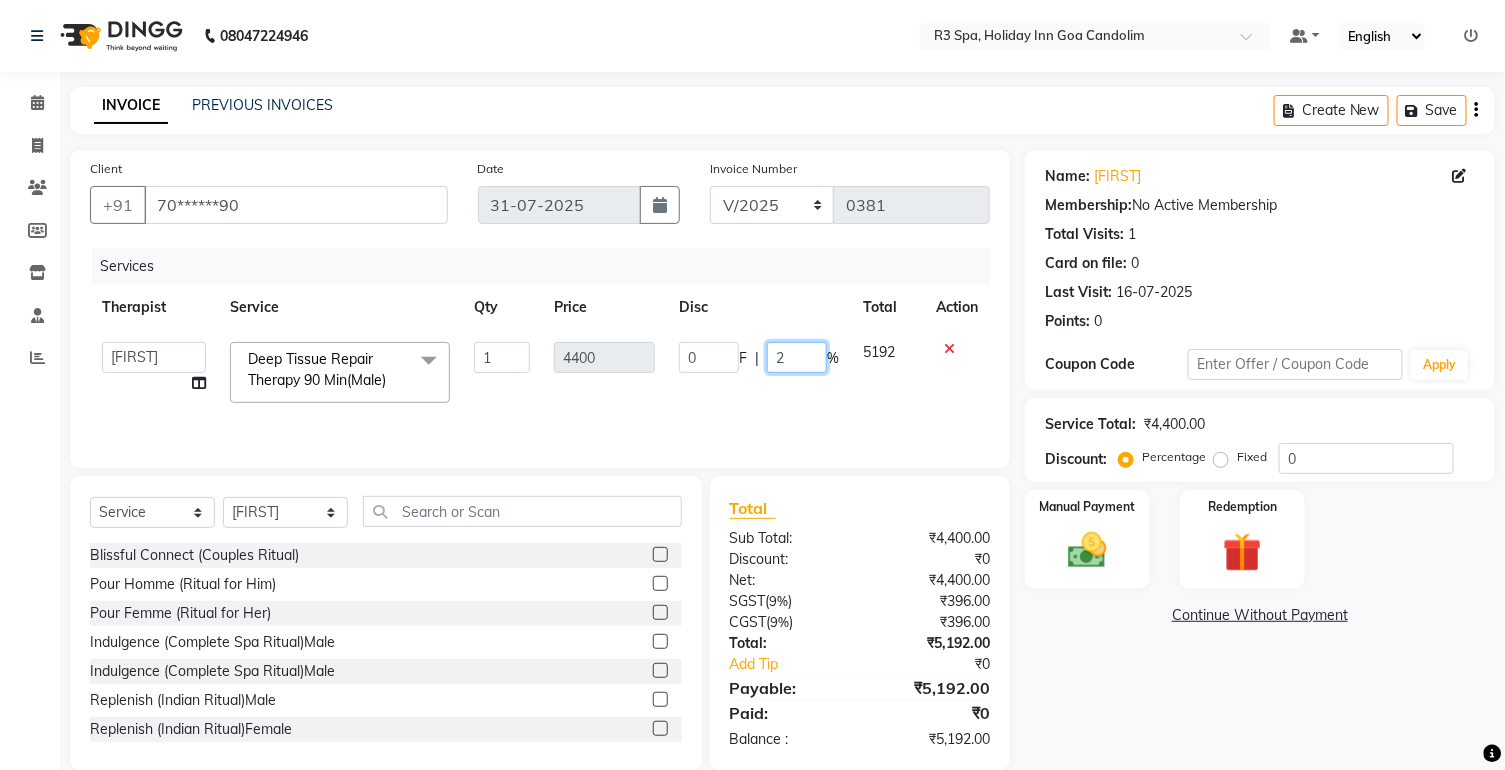 type on "20" 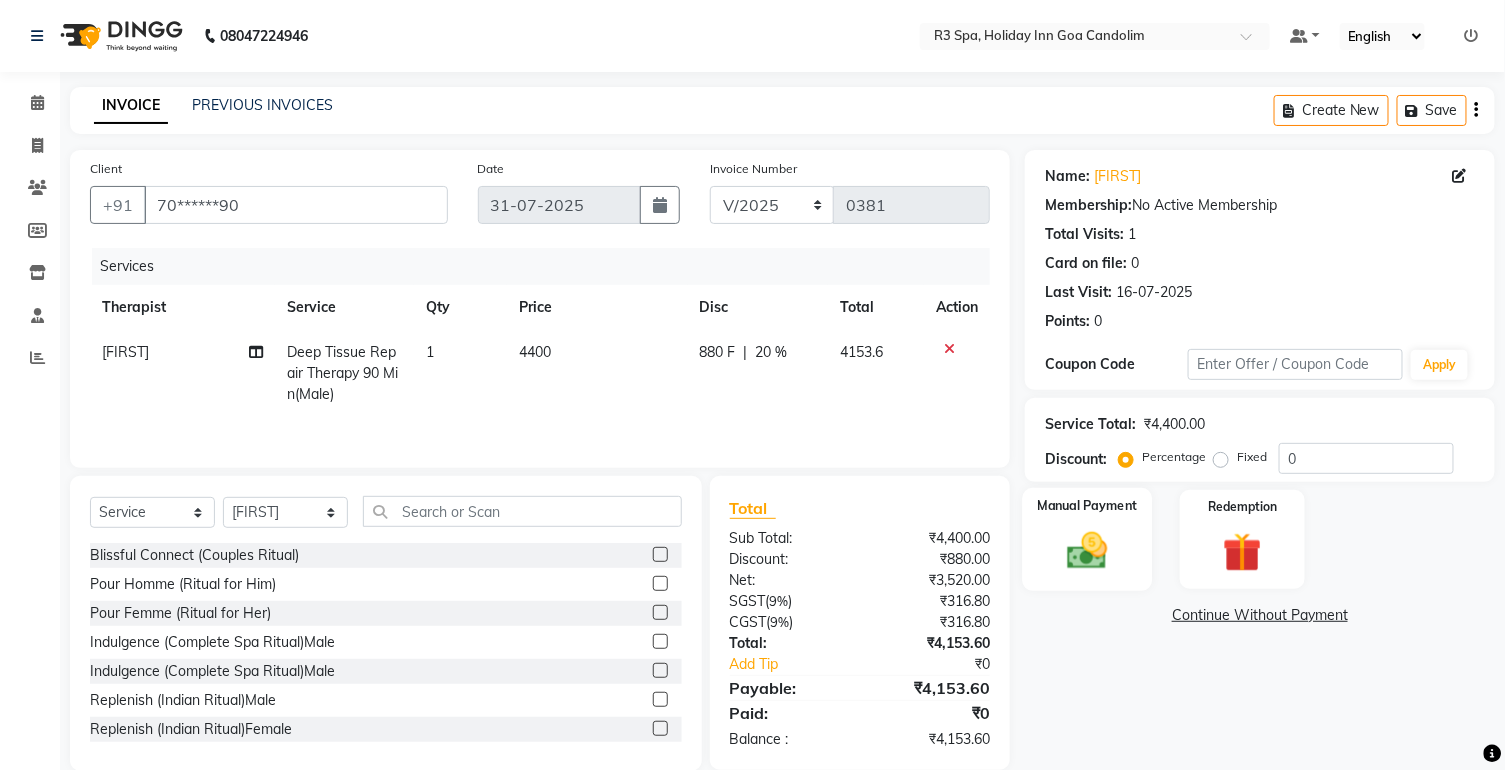 click 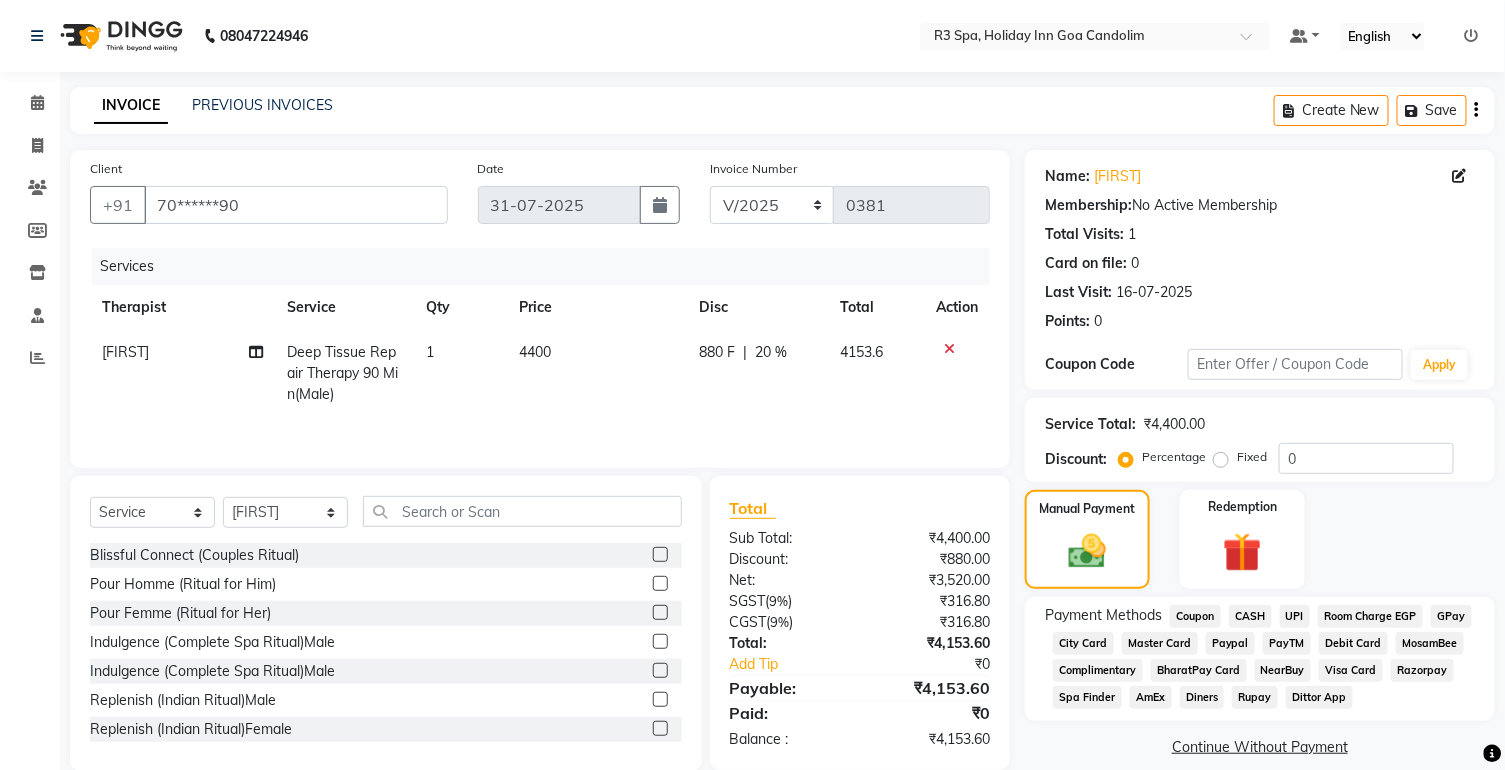click on "CASH" 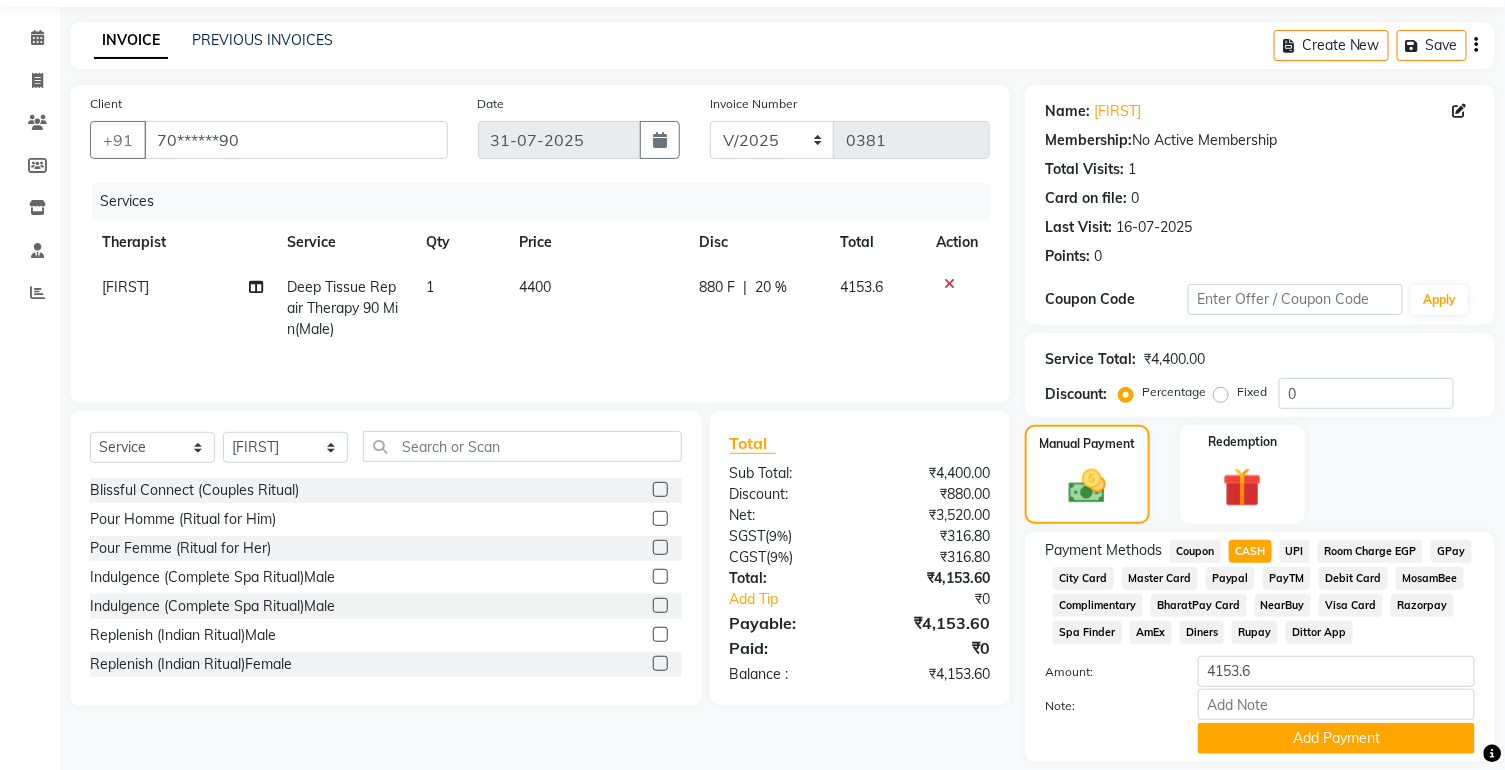 scroll, scrollTop: 128, scrollLeft: 0, axis: vertical 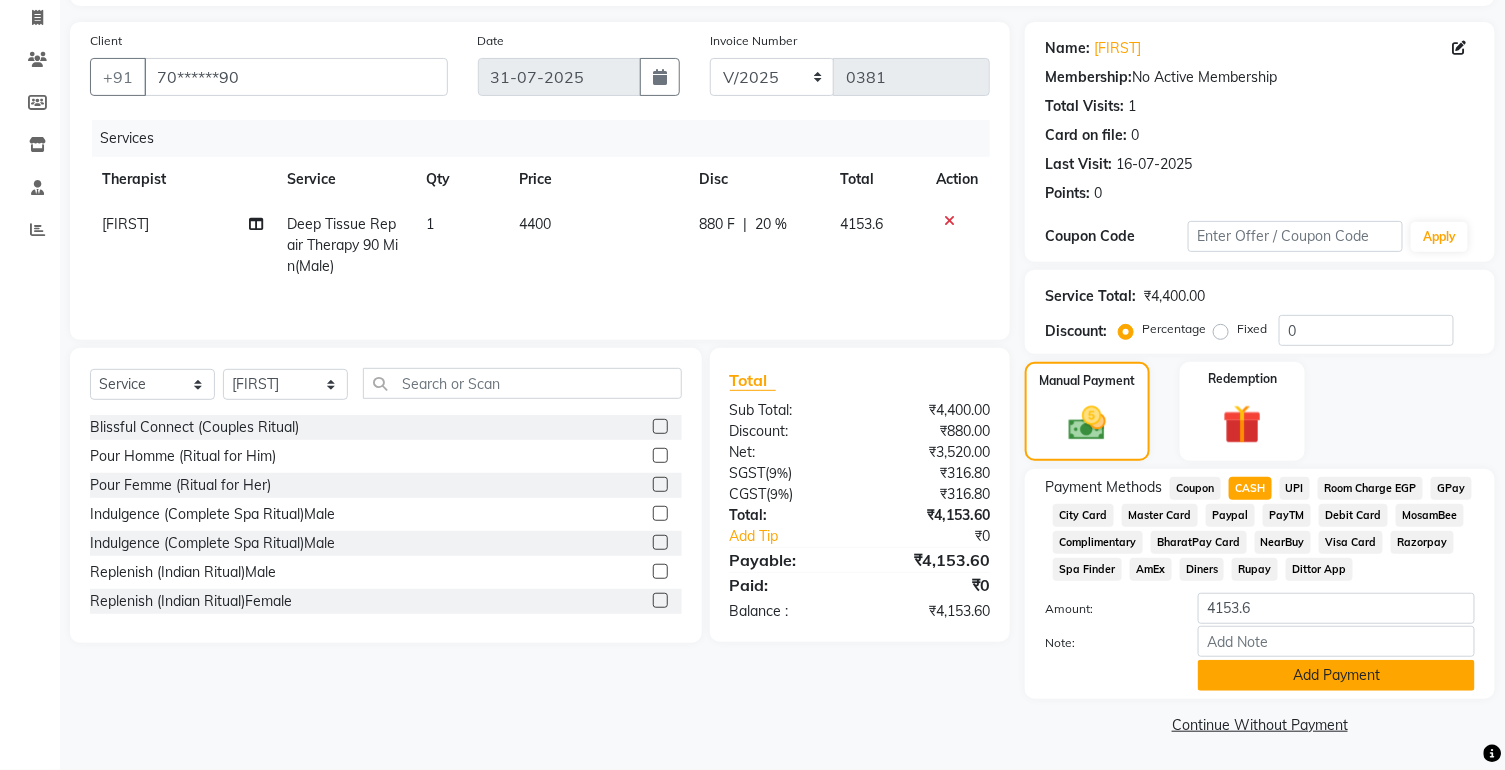 click on "Add Payment" 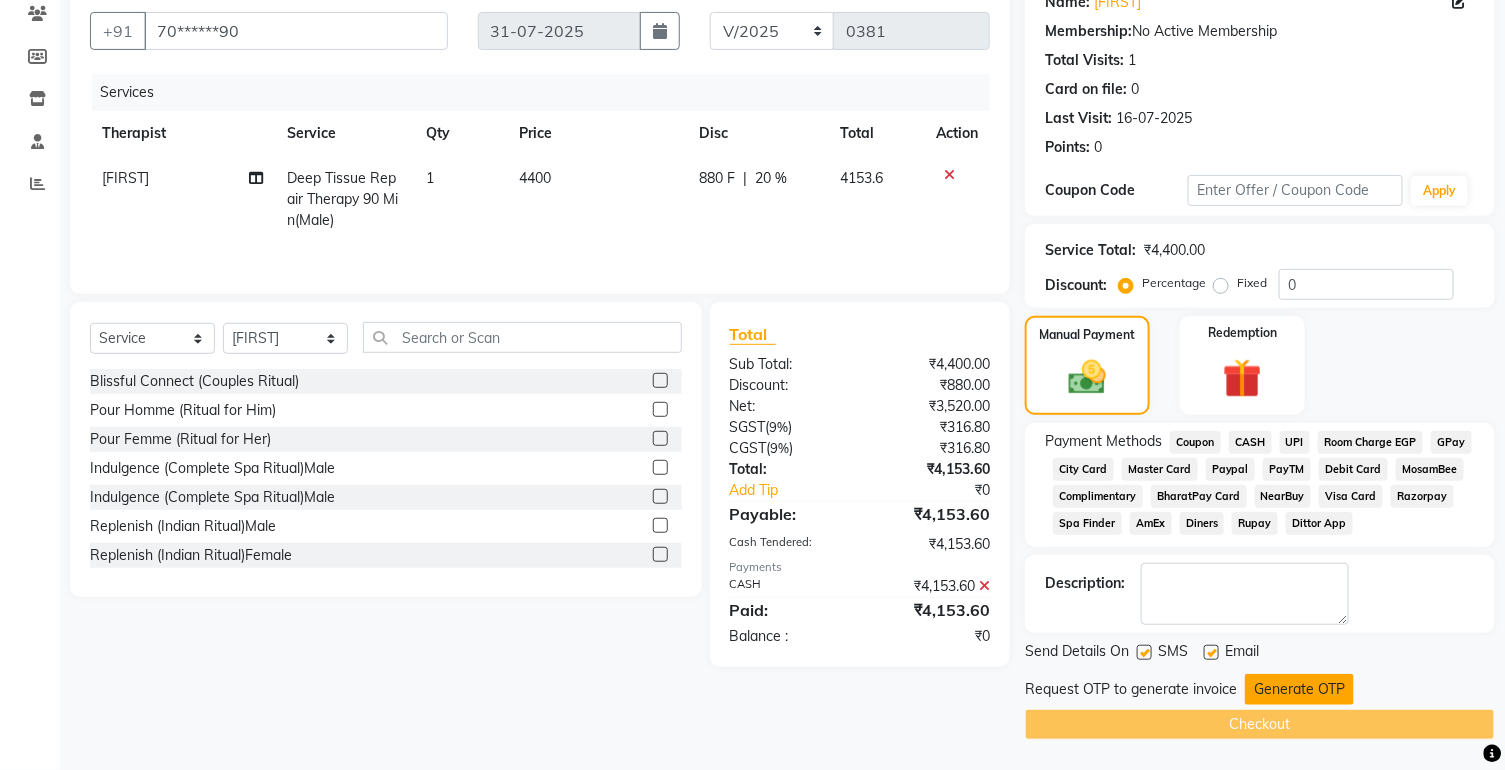 click on "Generate OTP" 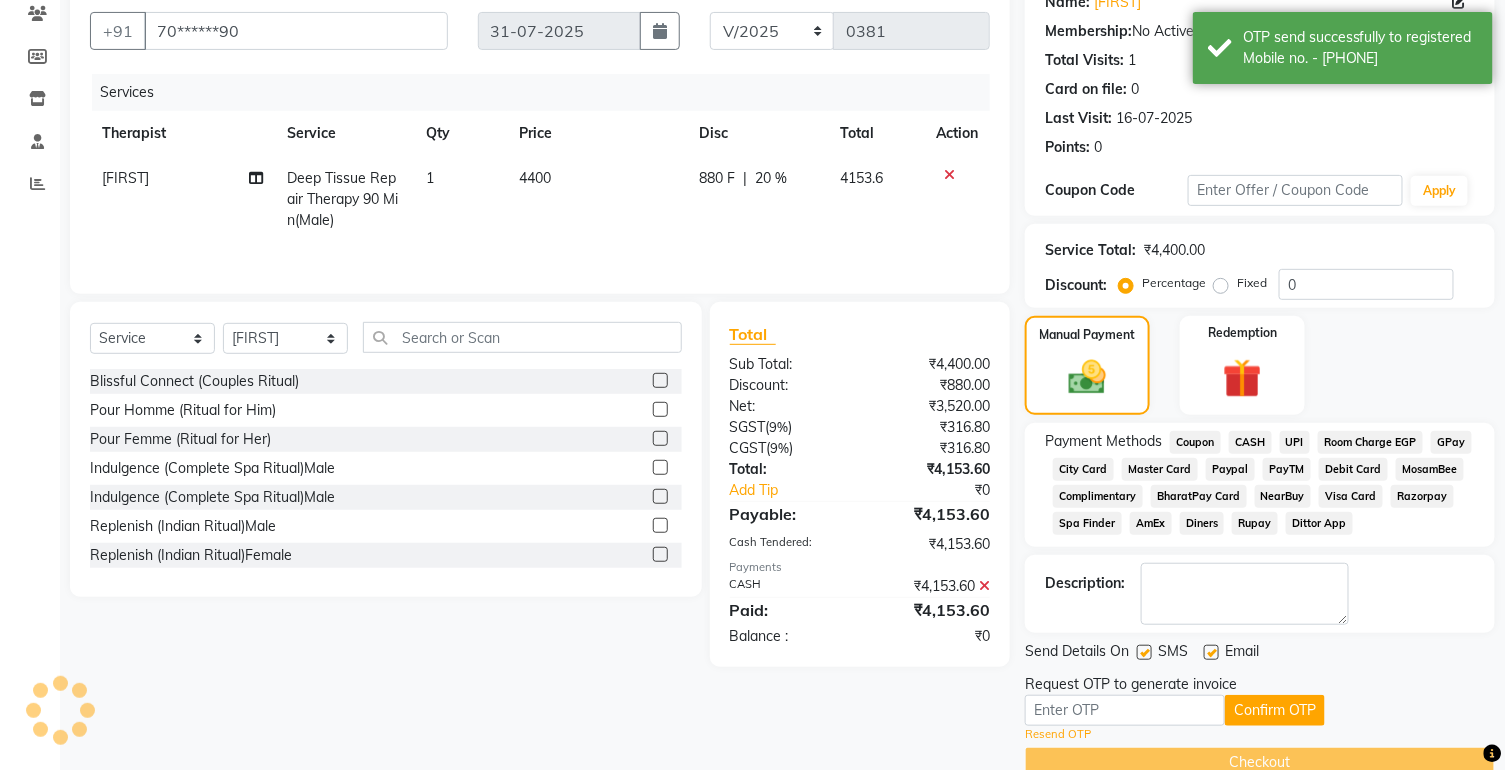 scroll, scrollTop: 212, scrollLeft: 0, axis: vertical 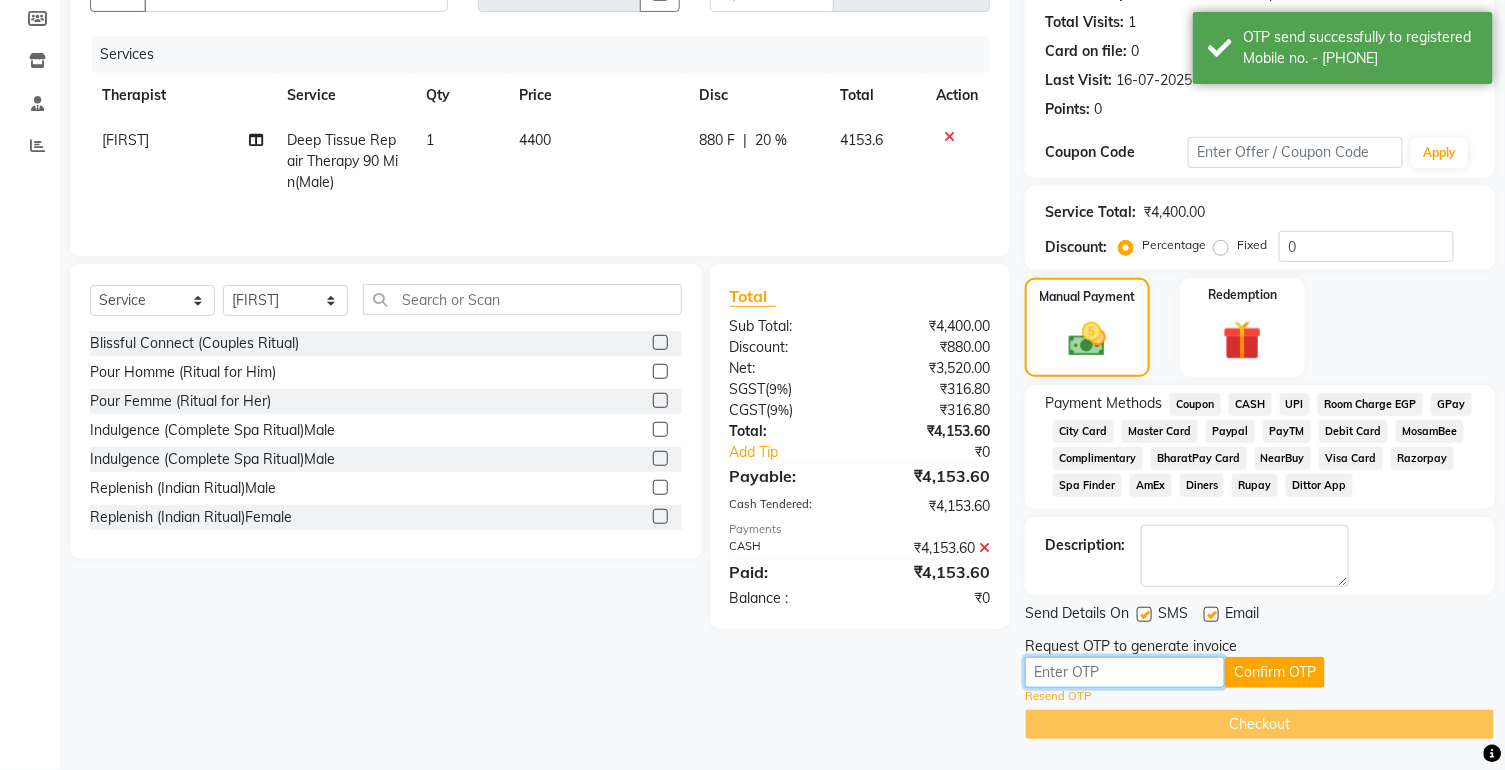 click at bounding box center [1125, 672] 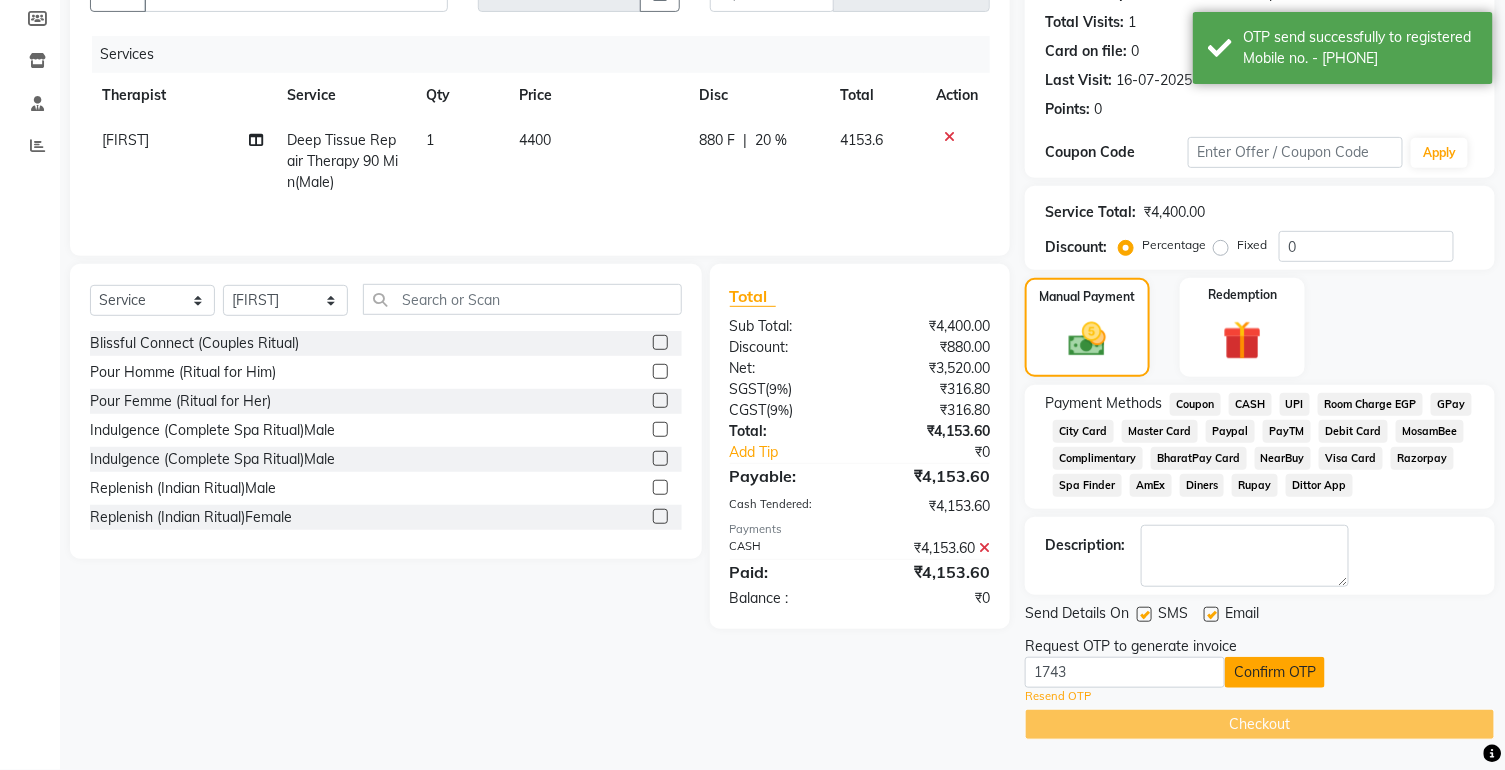 click on "Confirm OTP" 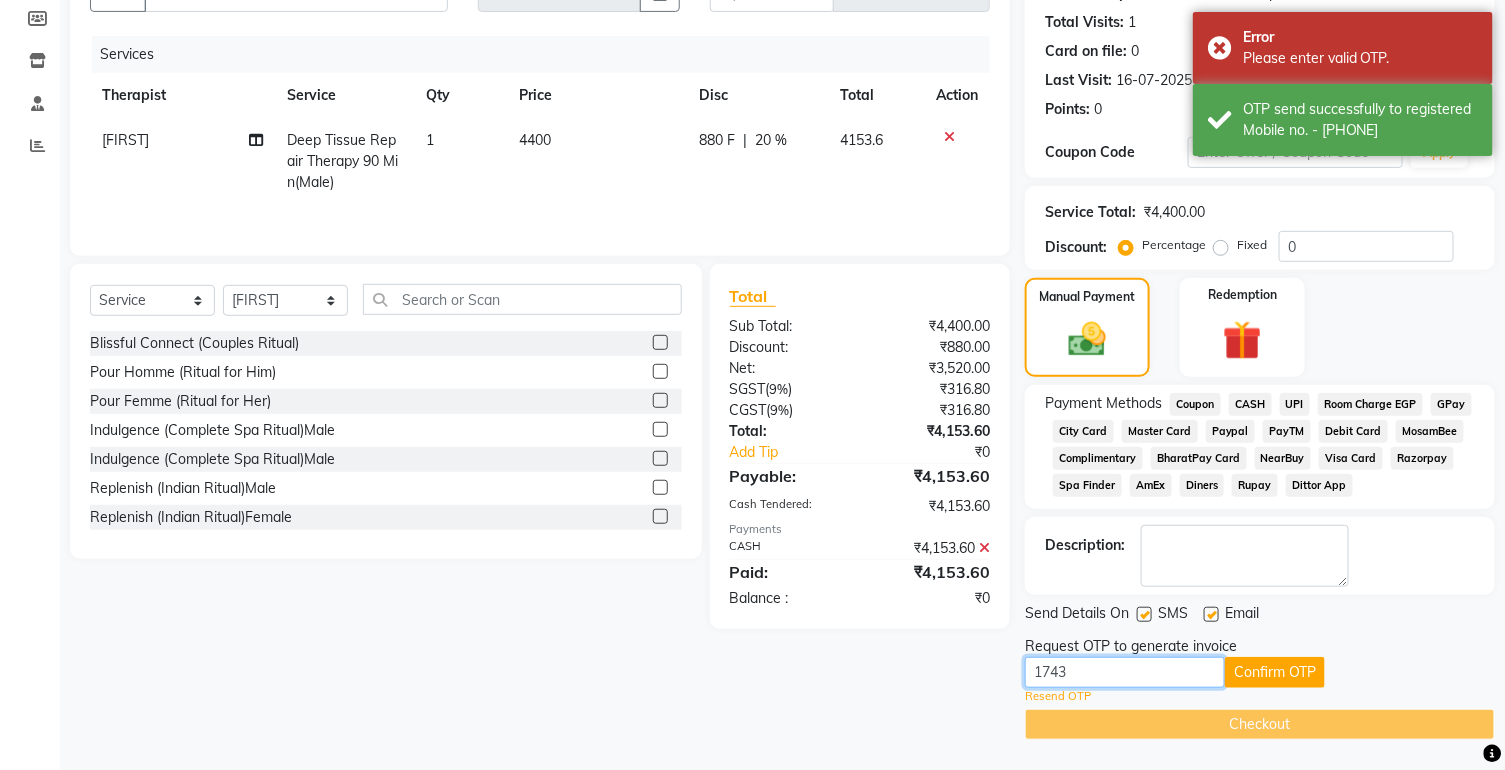 click on "1743" at bounding box center [1125, 672] 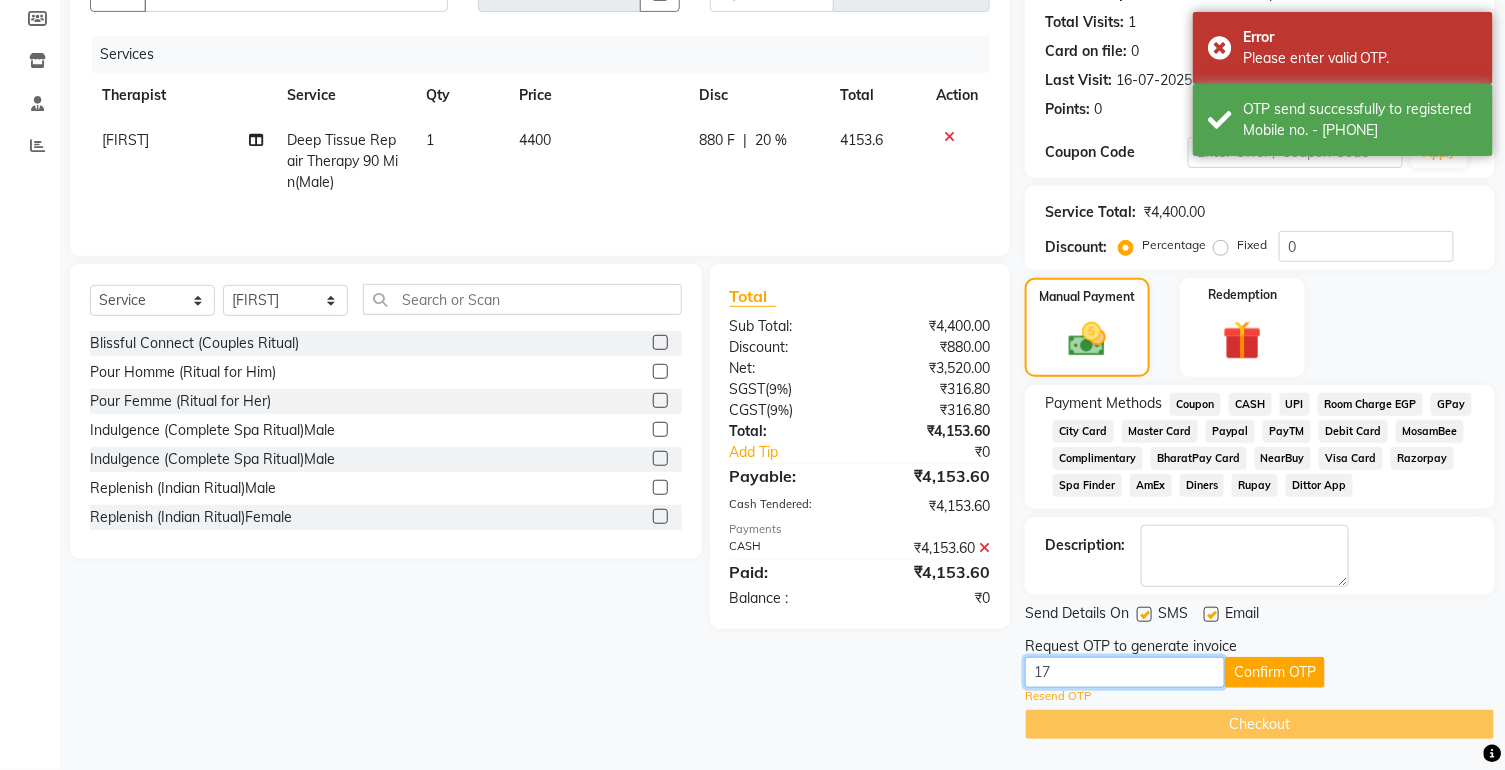 type on "1" 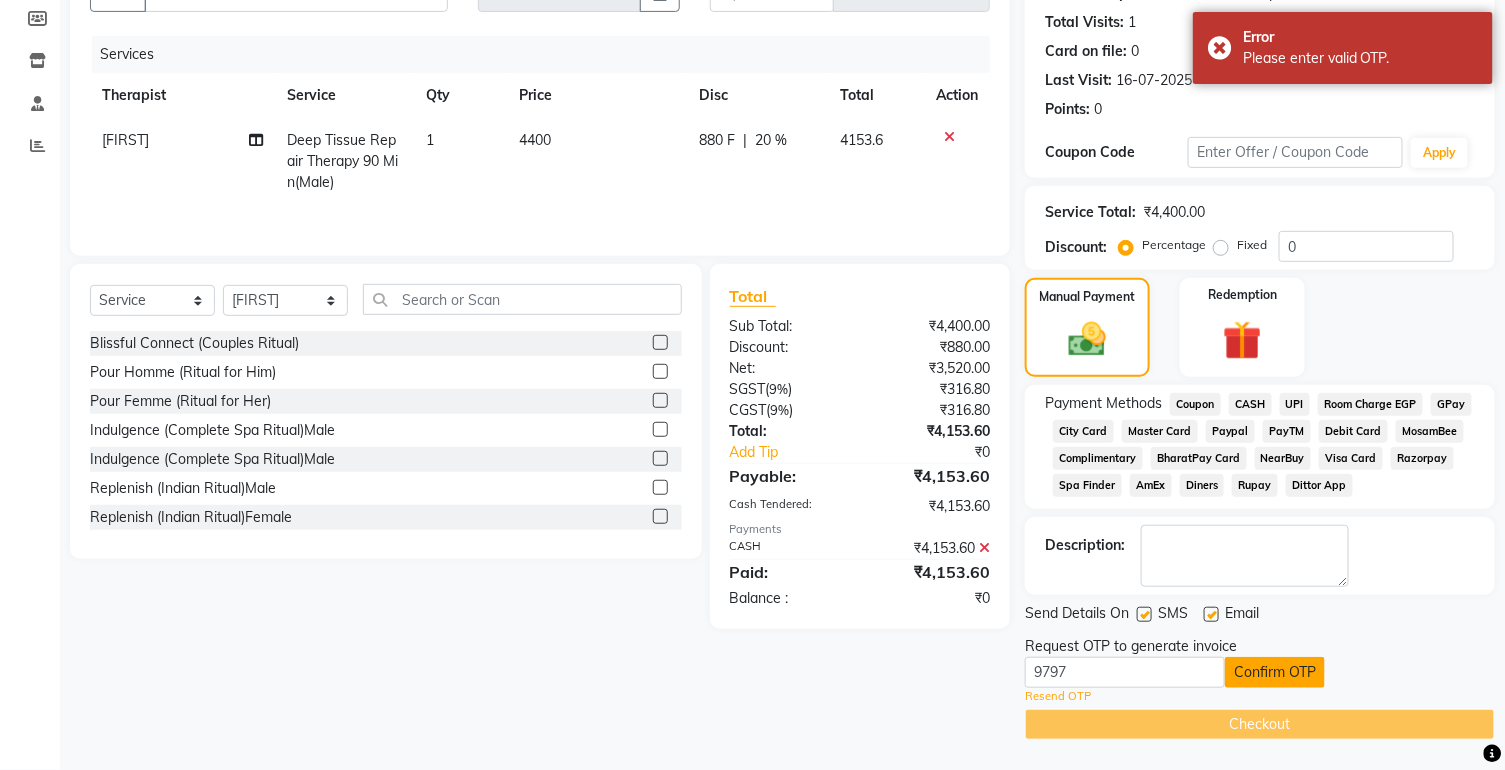click on "Confirm OTP" 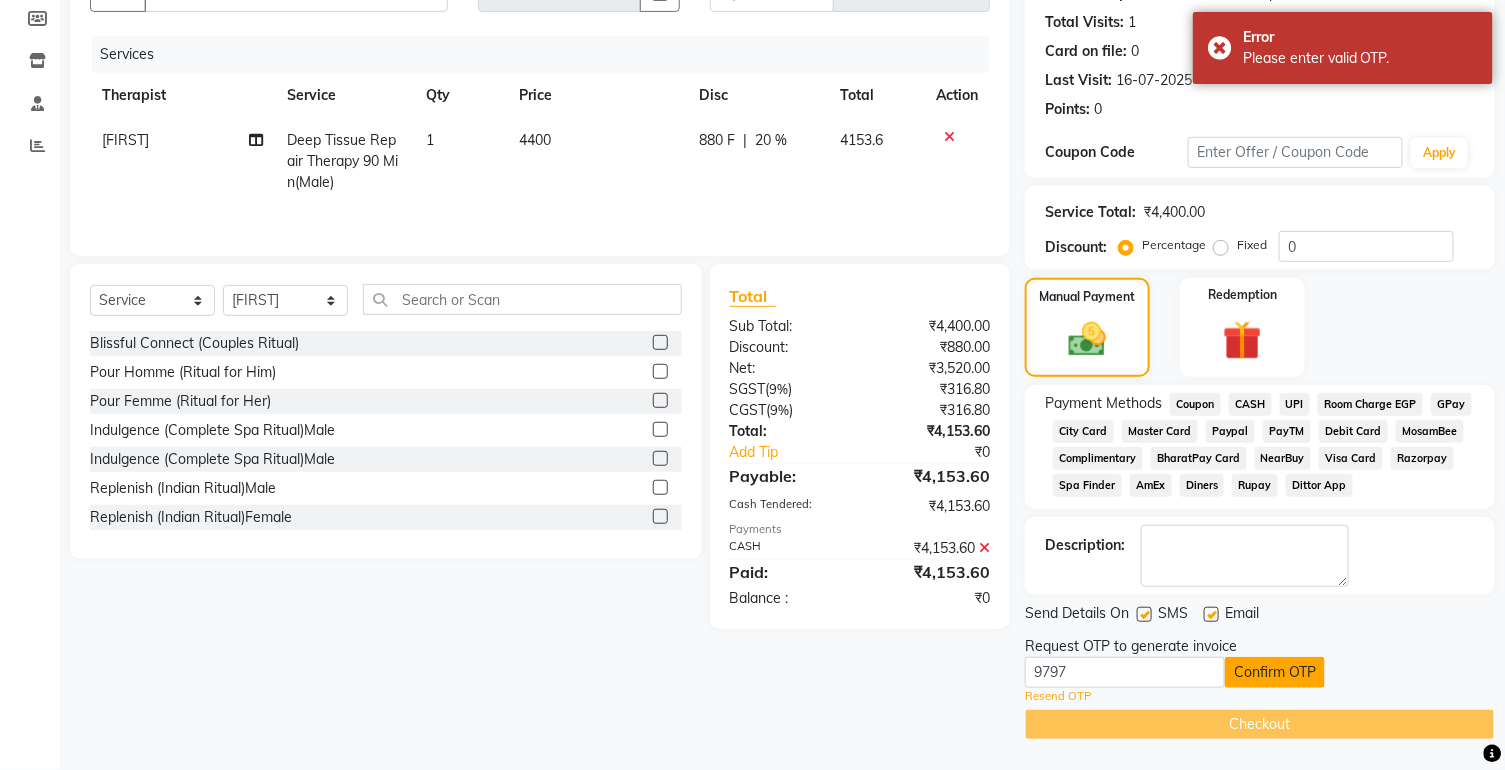click on "Confirm OTP" 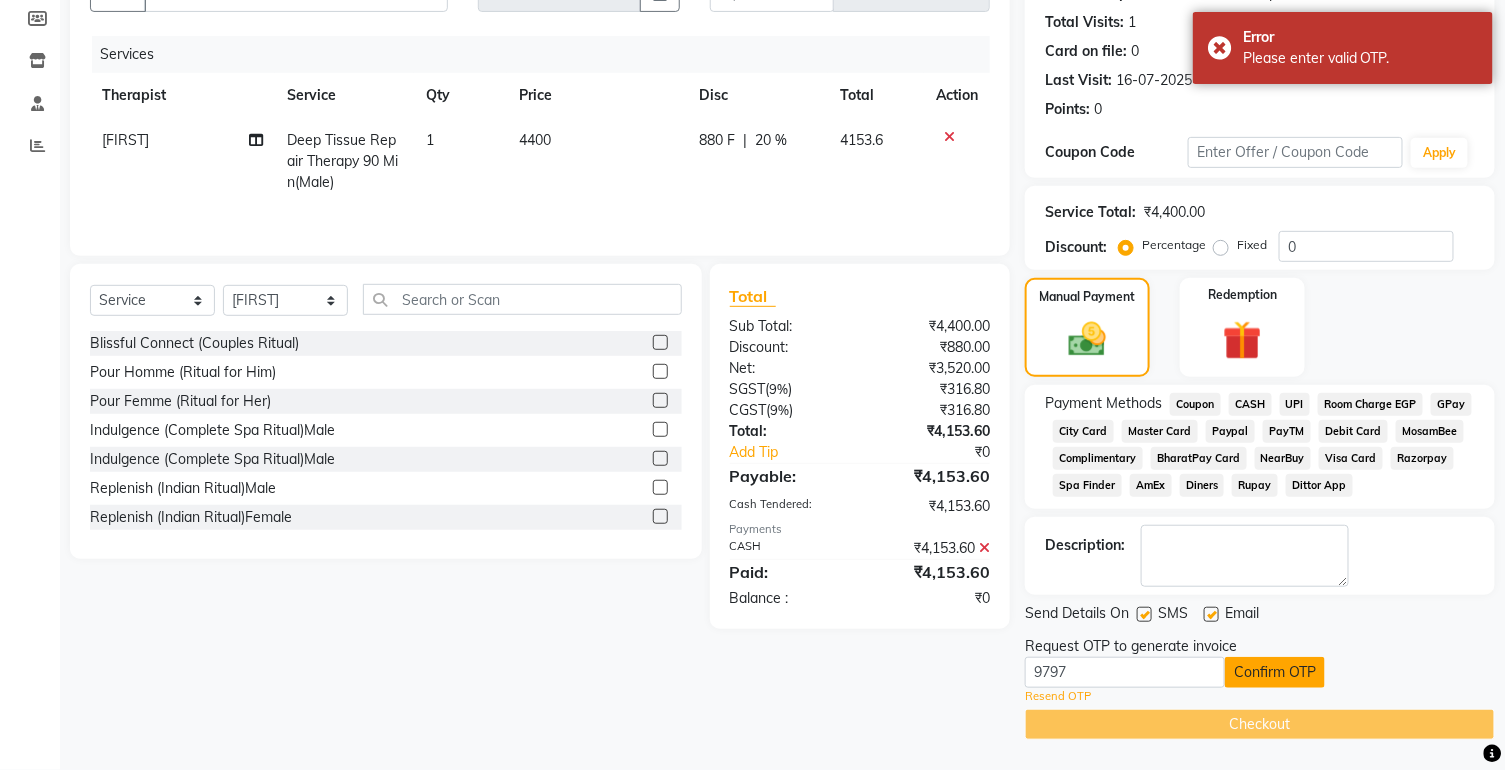 click on "Confirm OTP" 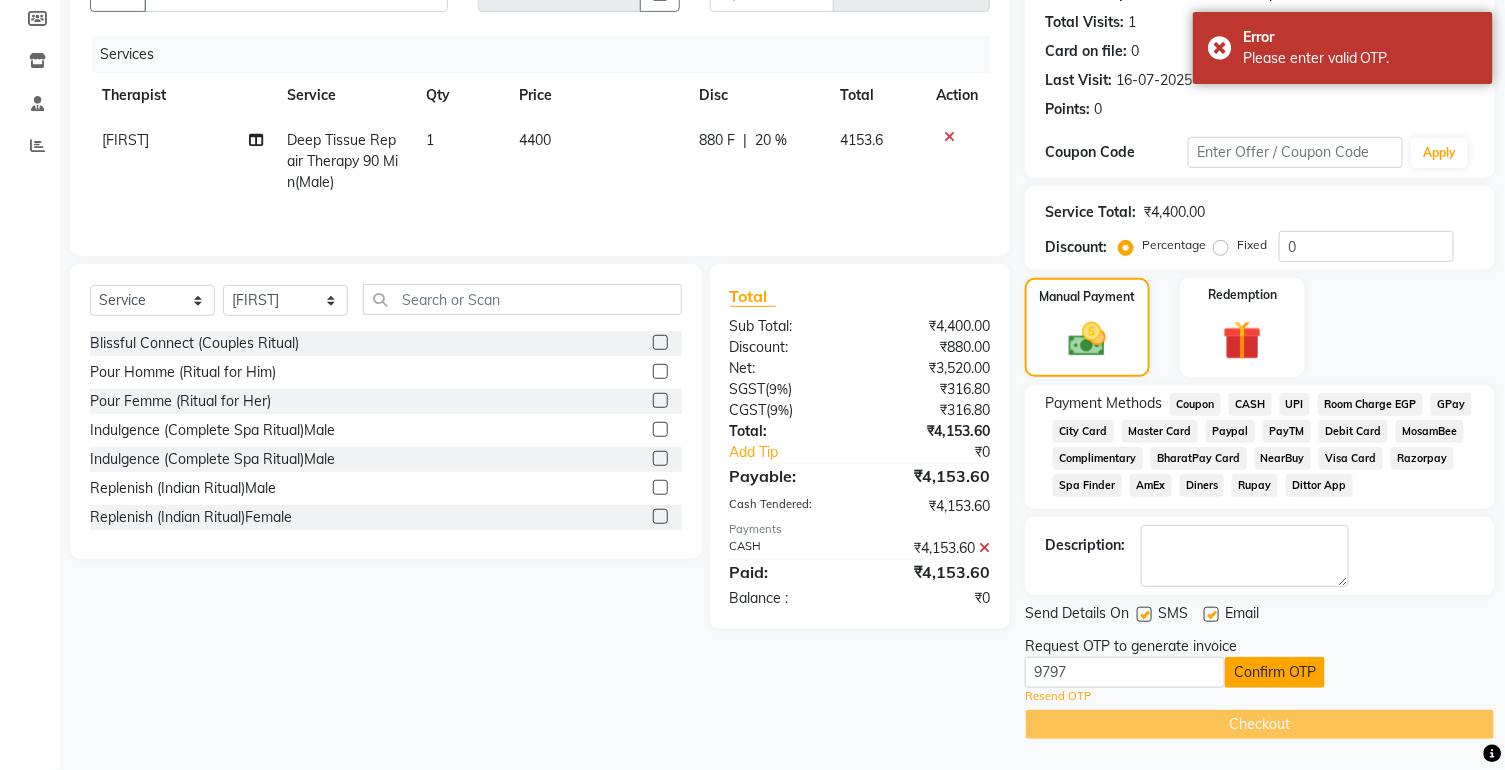 click on "Confirm OTP" 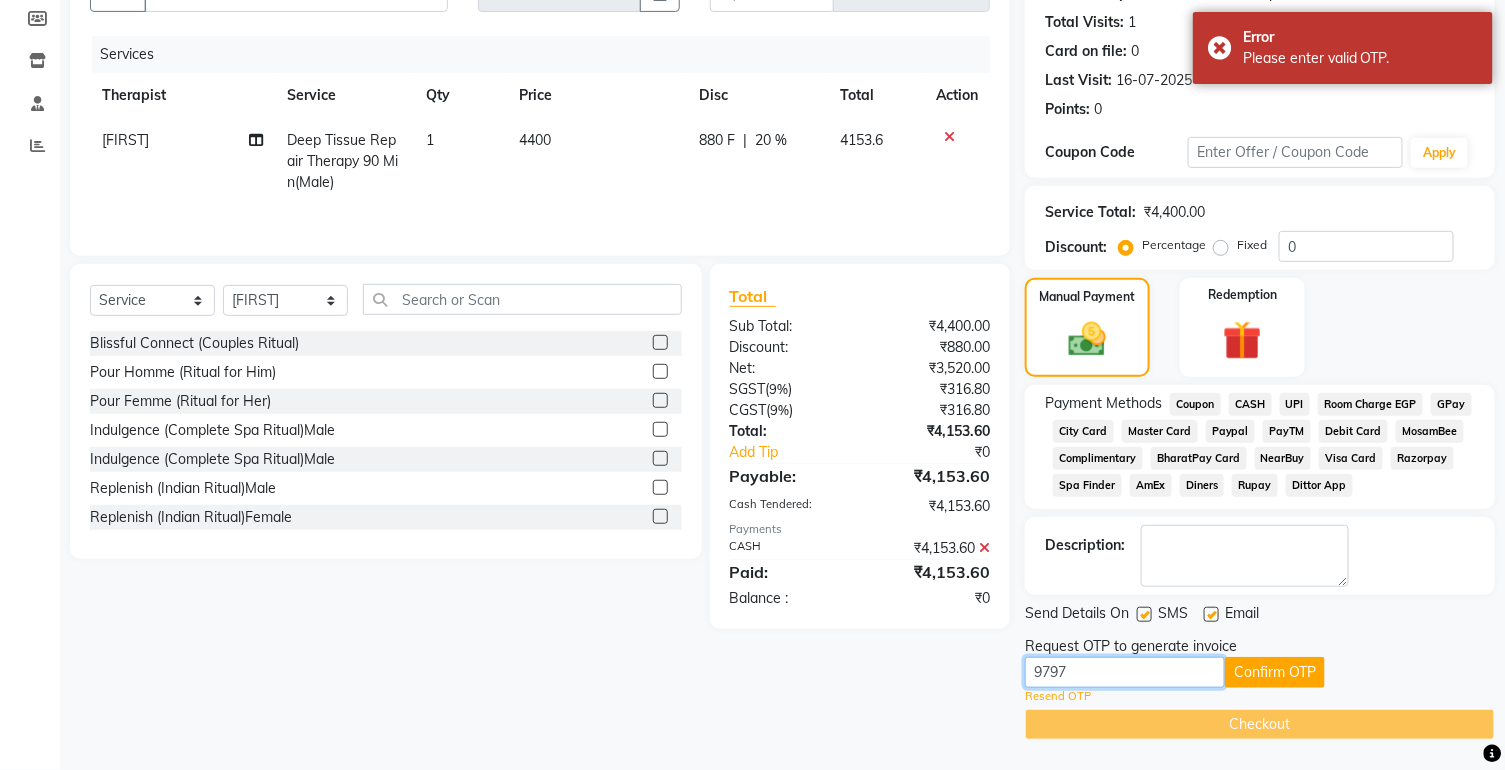 click on "9797" at bounding box center (1125, 672) 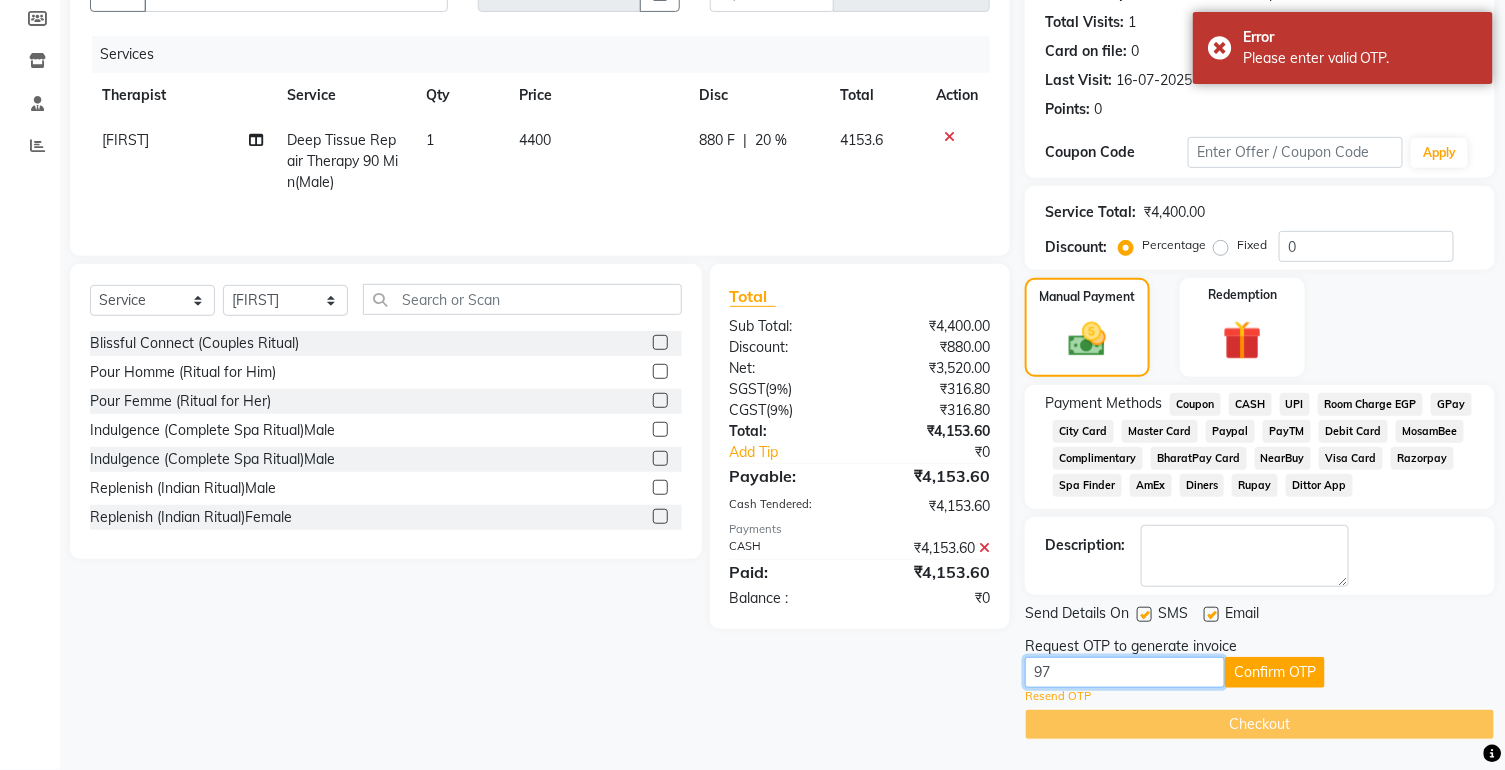 type on "9" 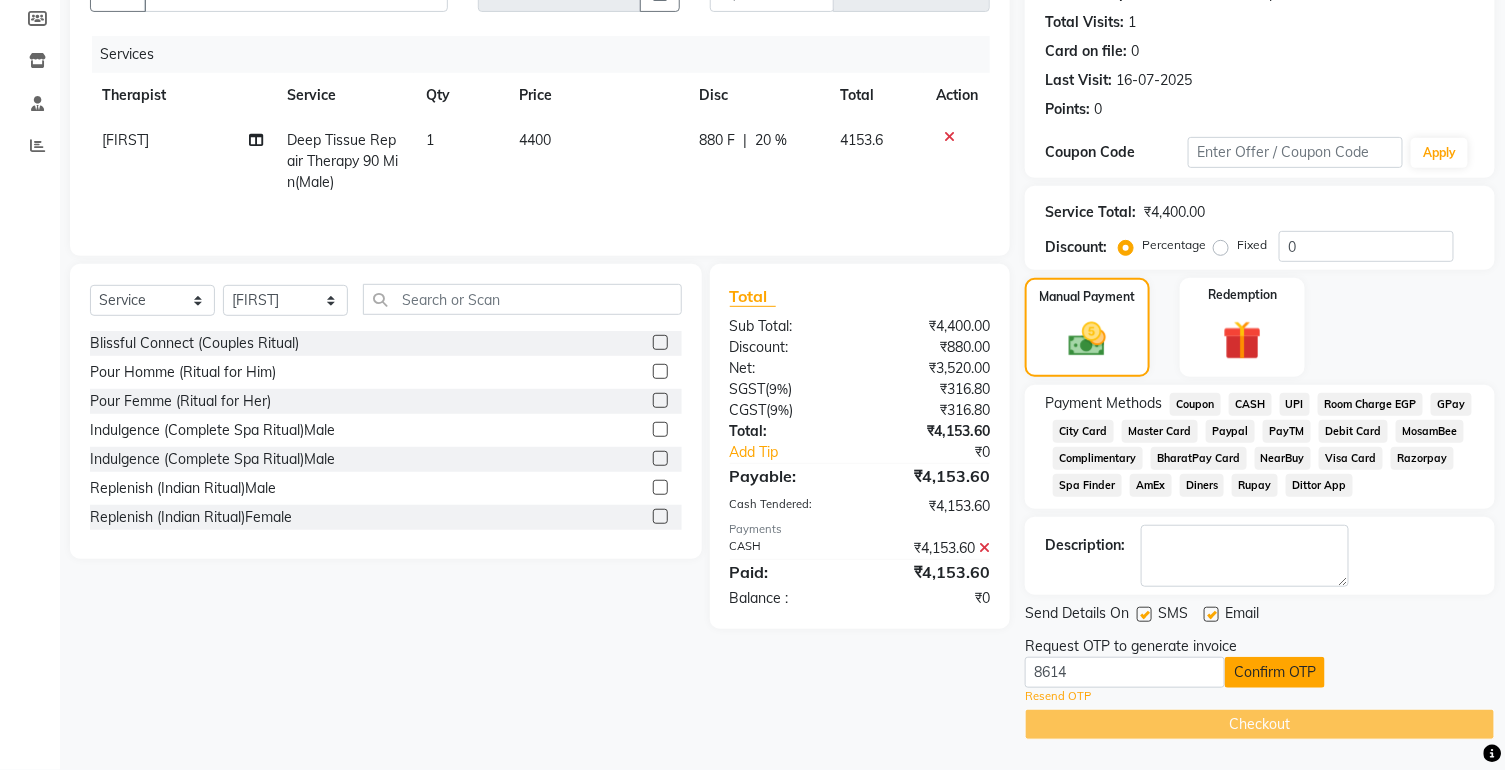 click on "Confirm OTP" 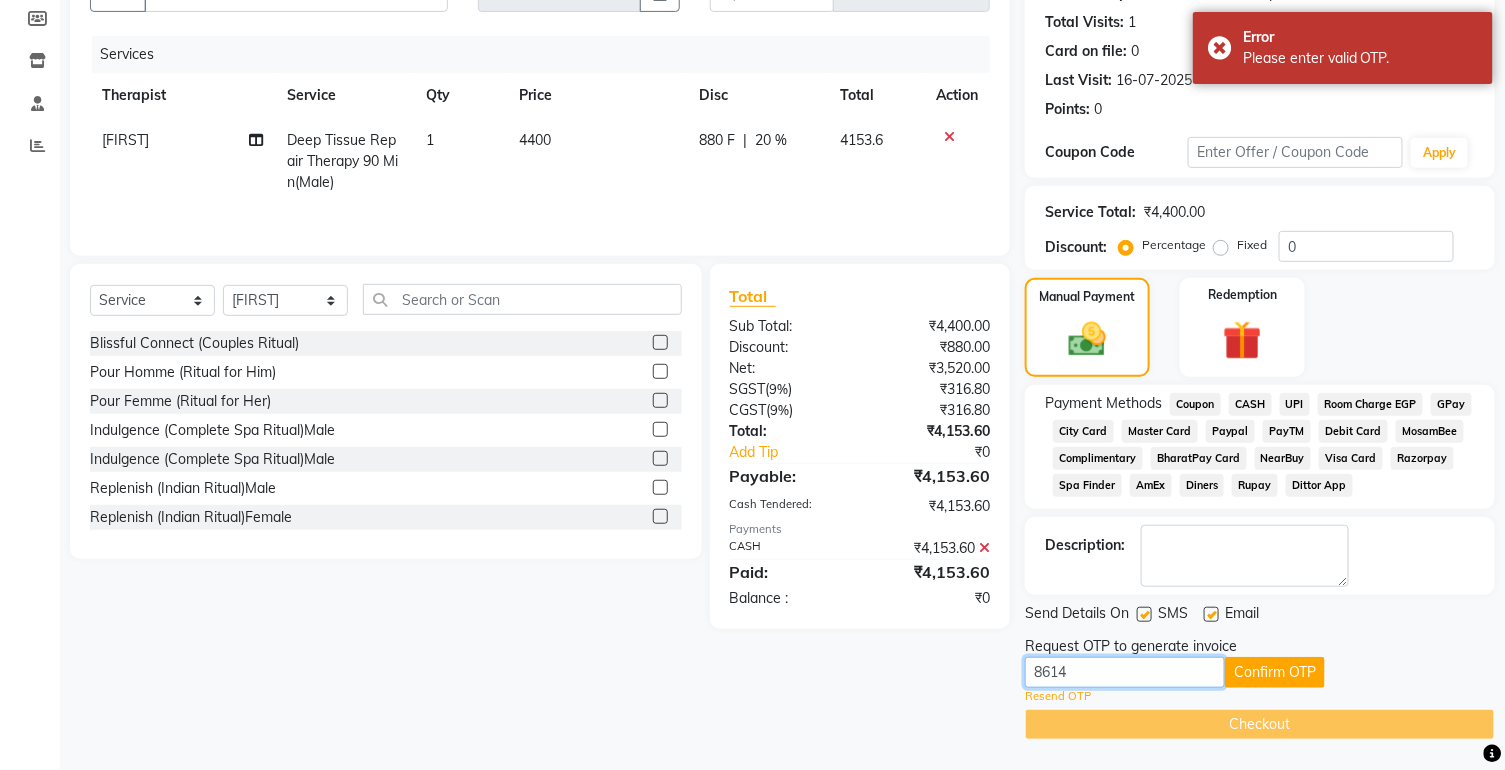 click on "8614" at bounding box center (1125, 672) 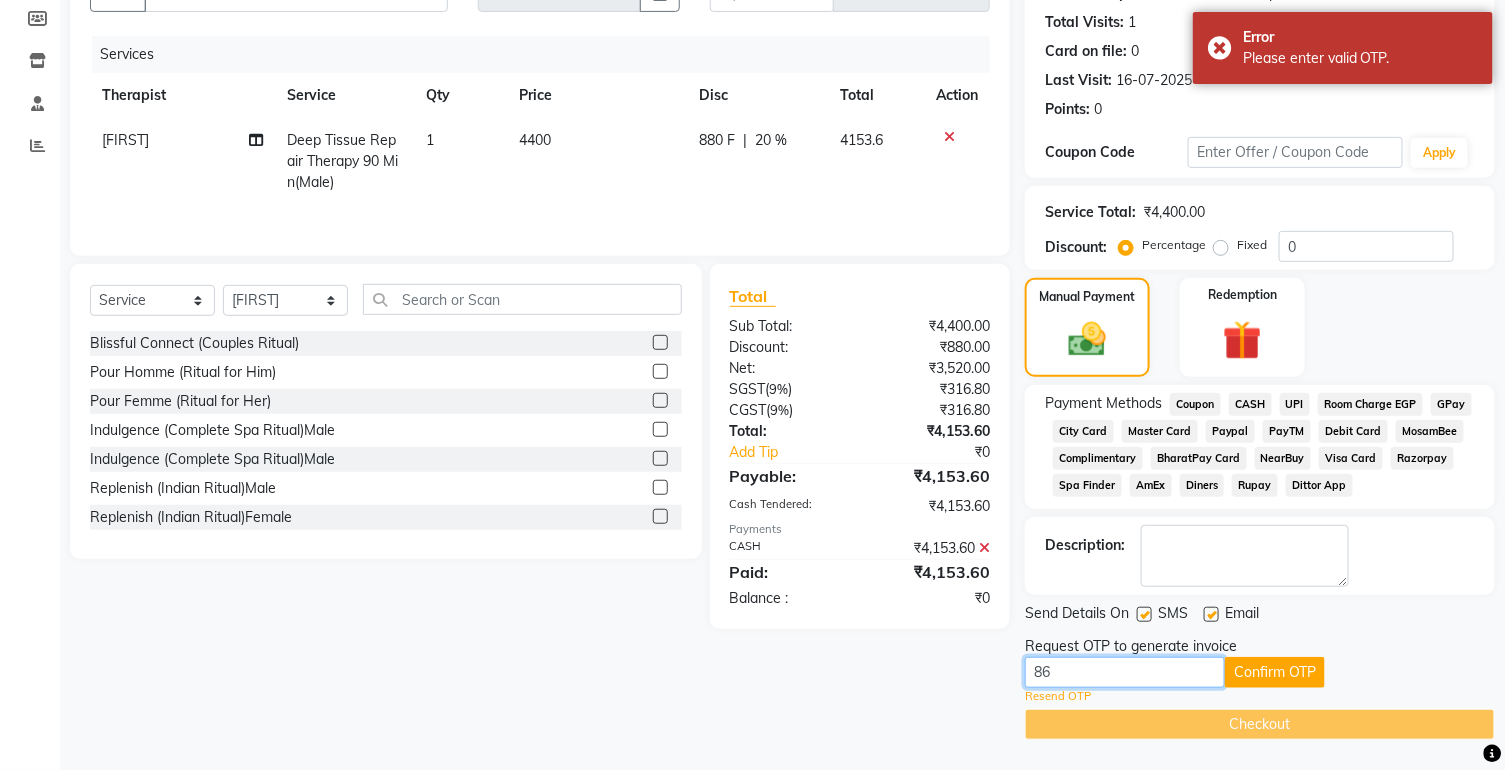 type on "8" 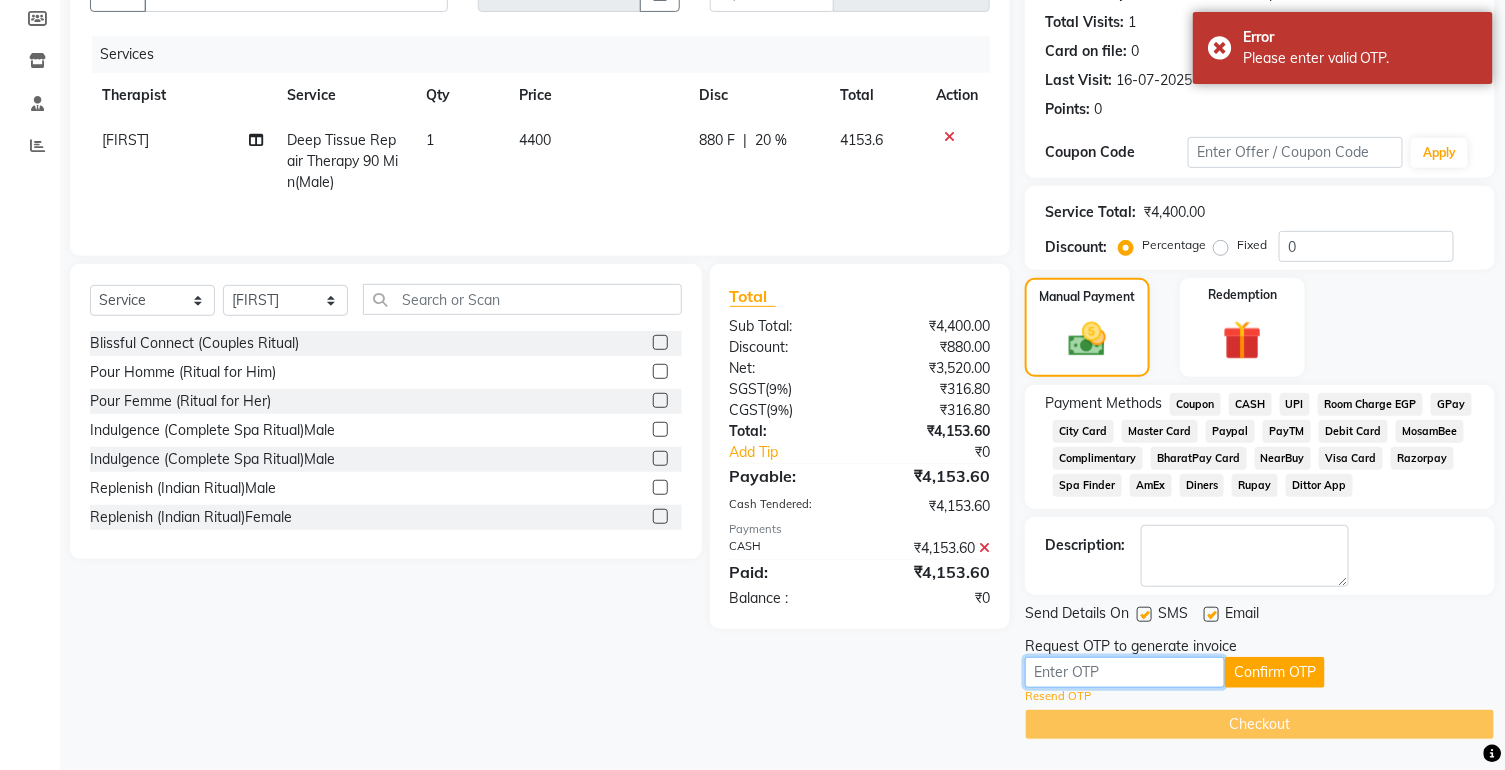 click at bounding box center [1125, 672] 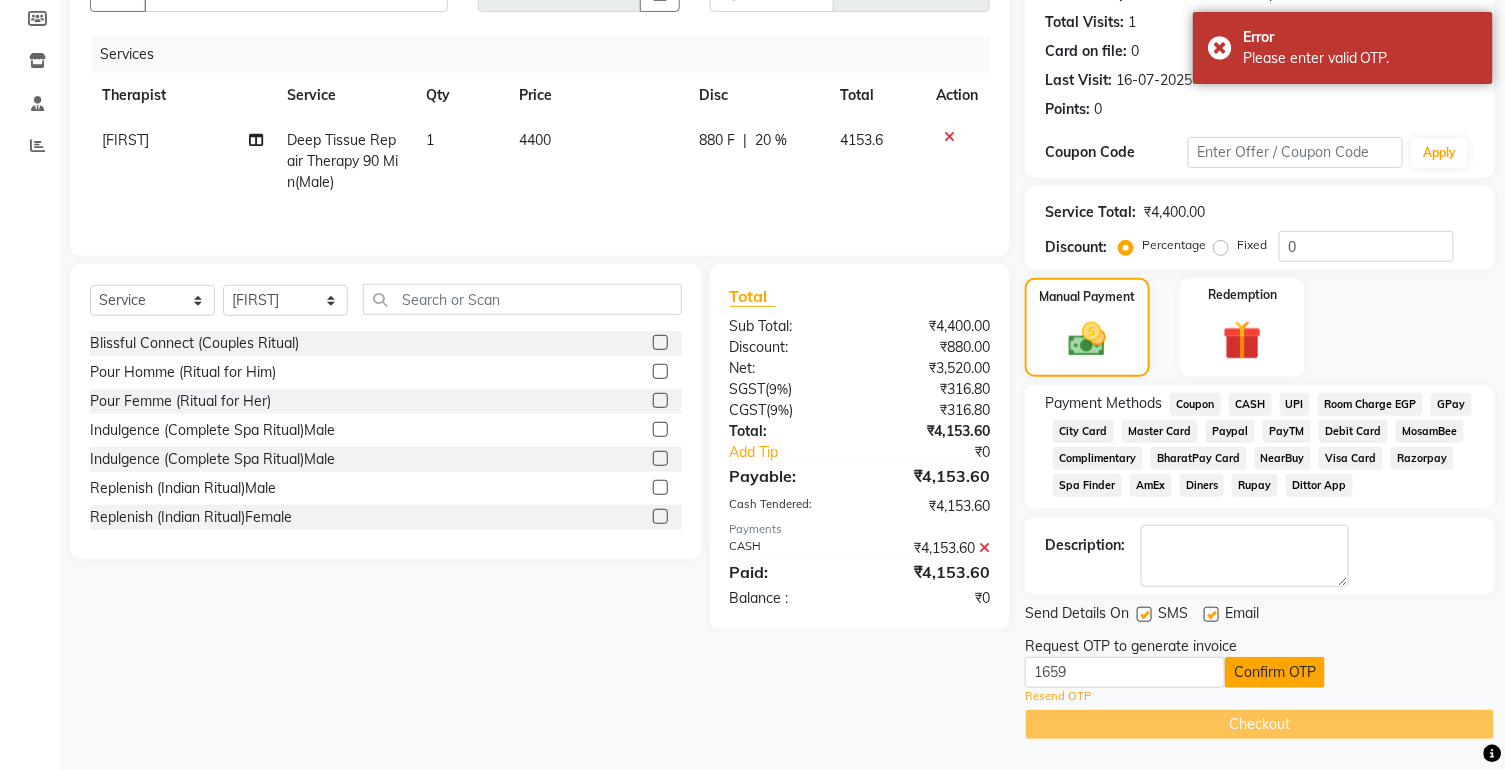 click on "Confirm OTP" 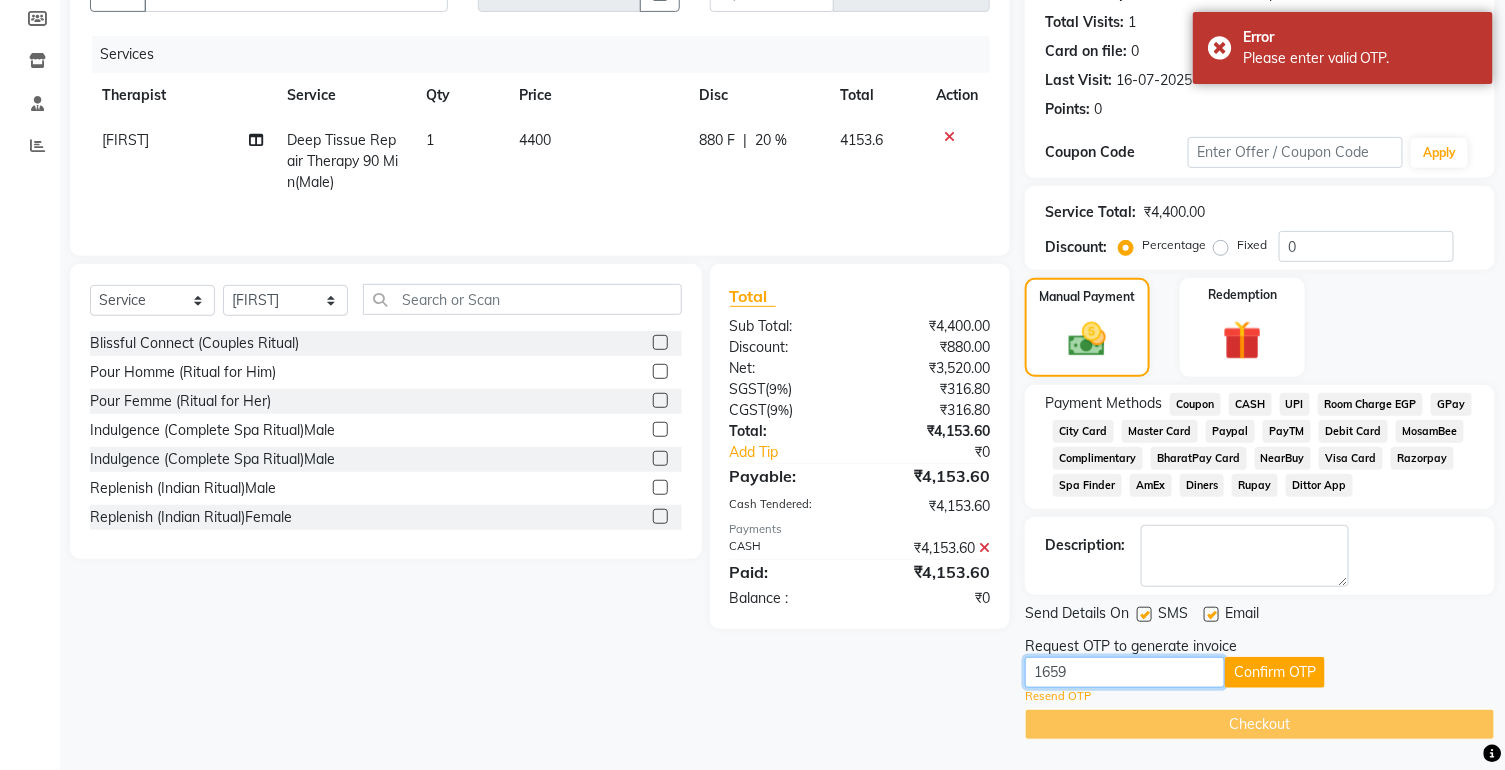 click on "1659" at bounding box center [1125, 672] 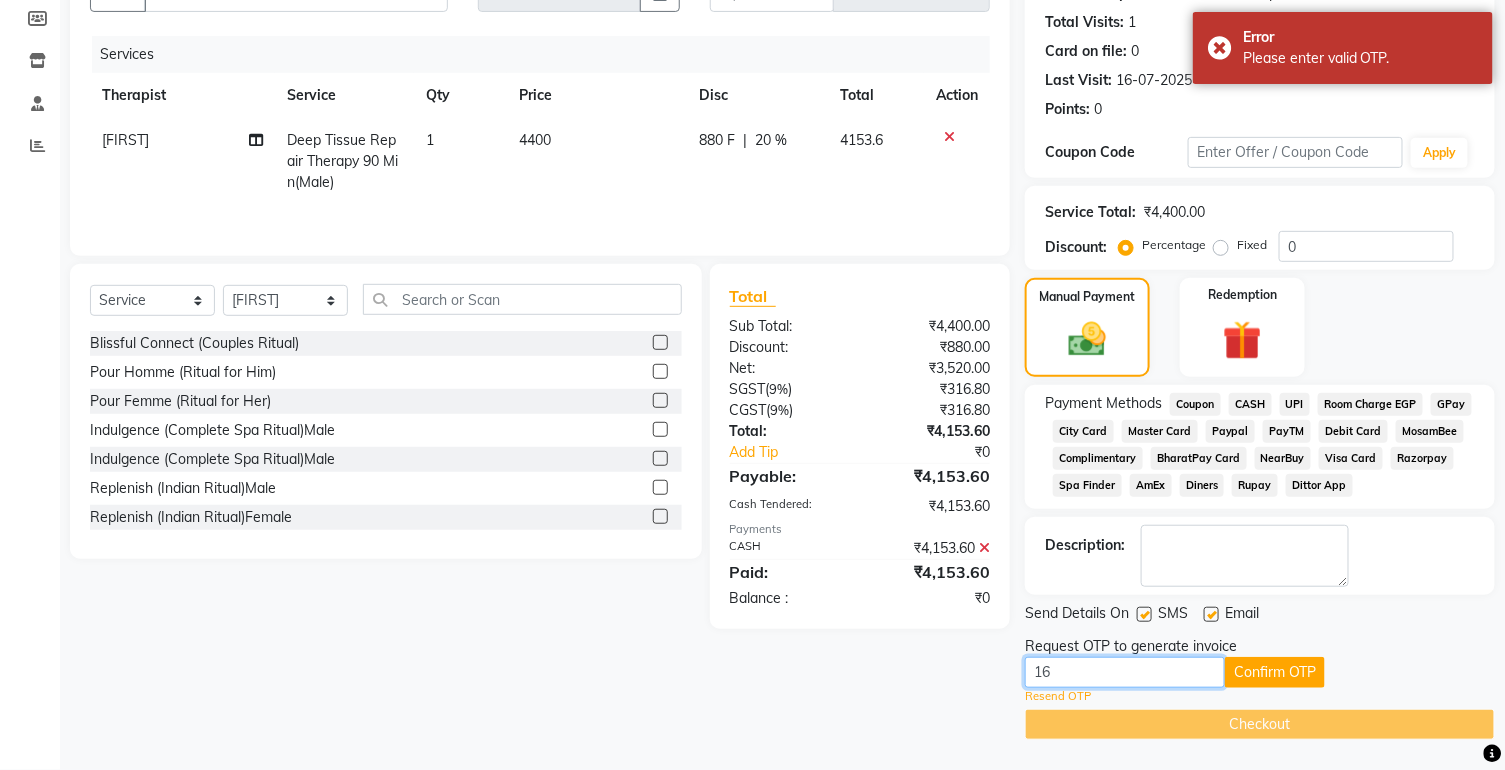 type on "1" 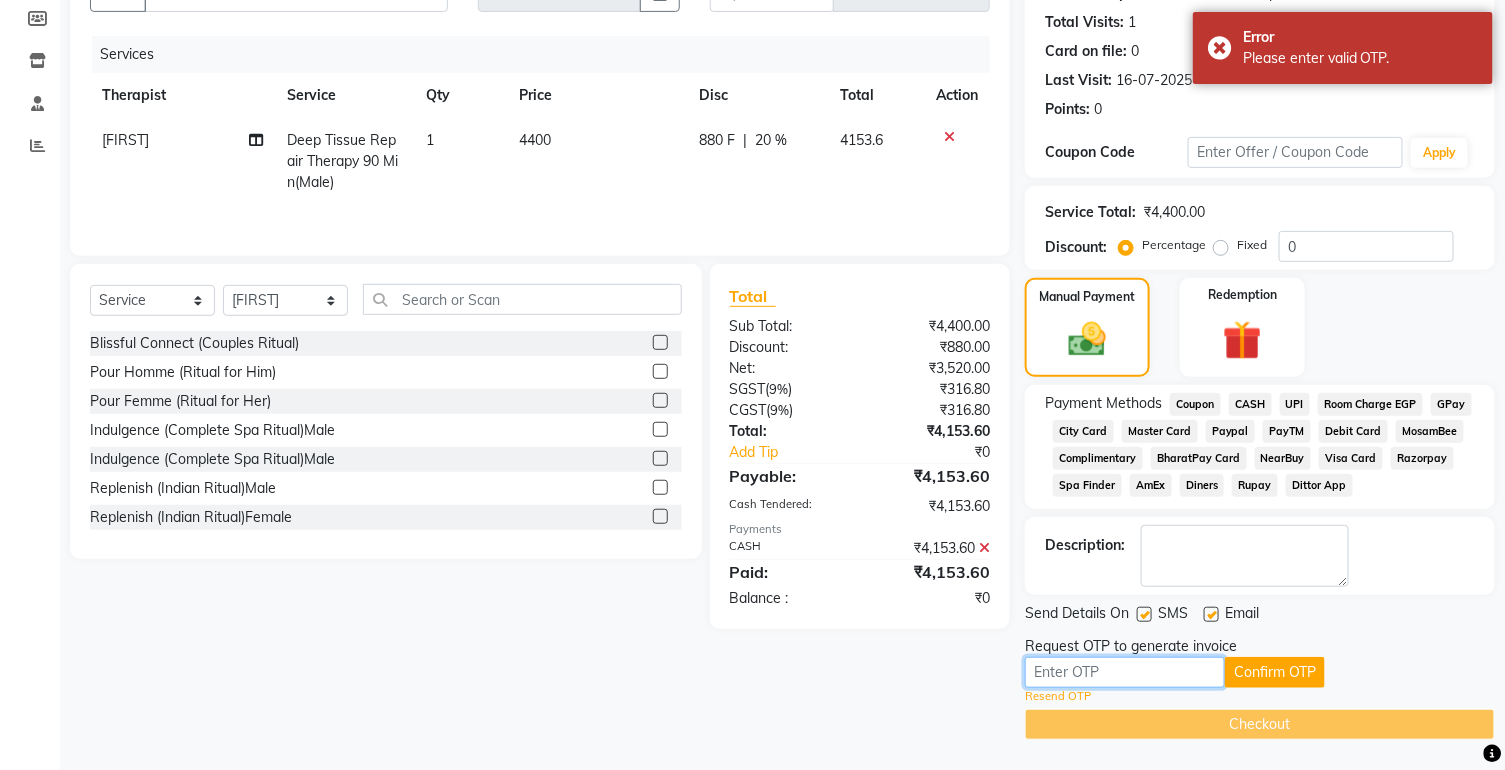click at bounding box center [1125, 672] 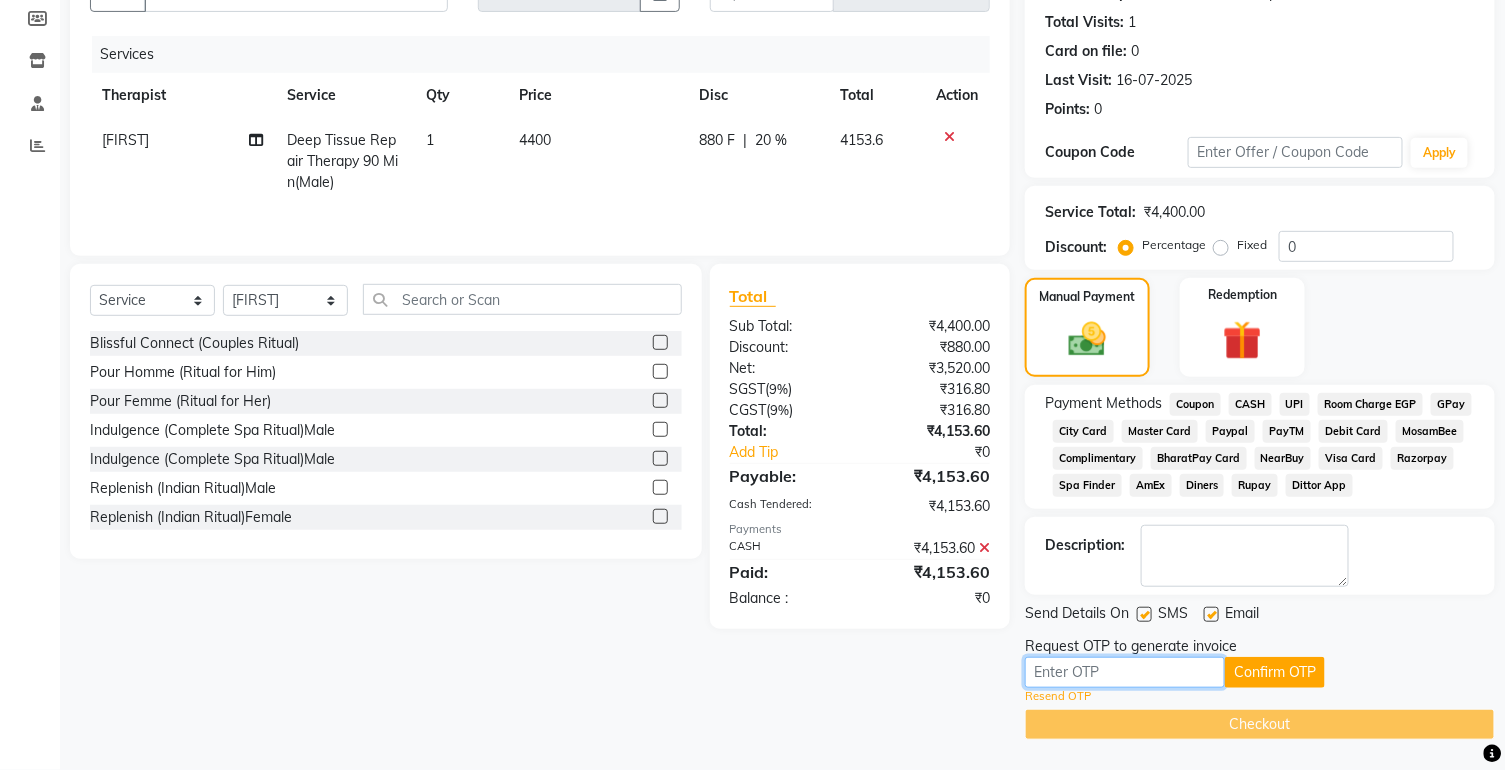 type on "4024" 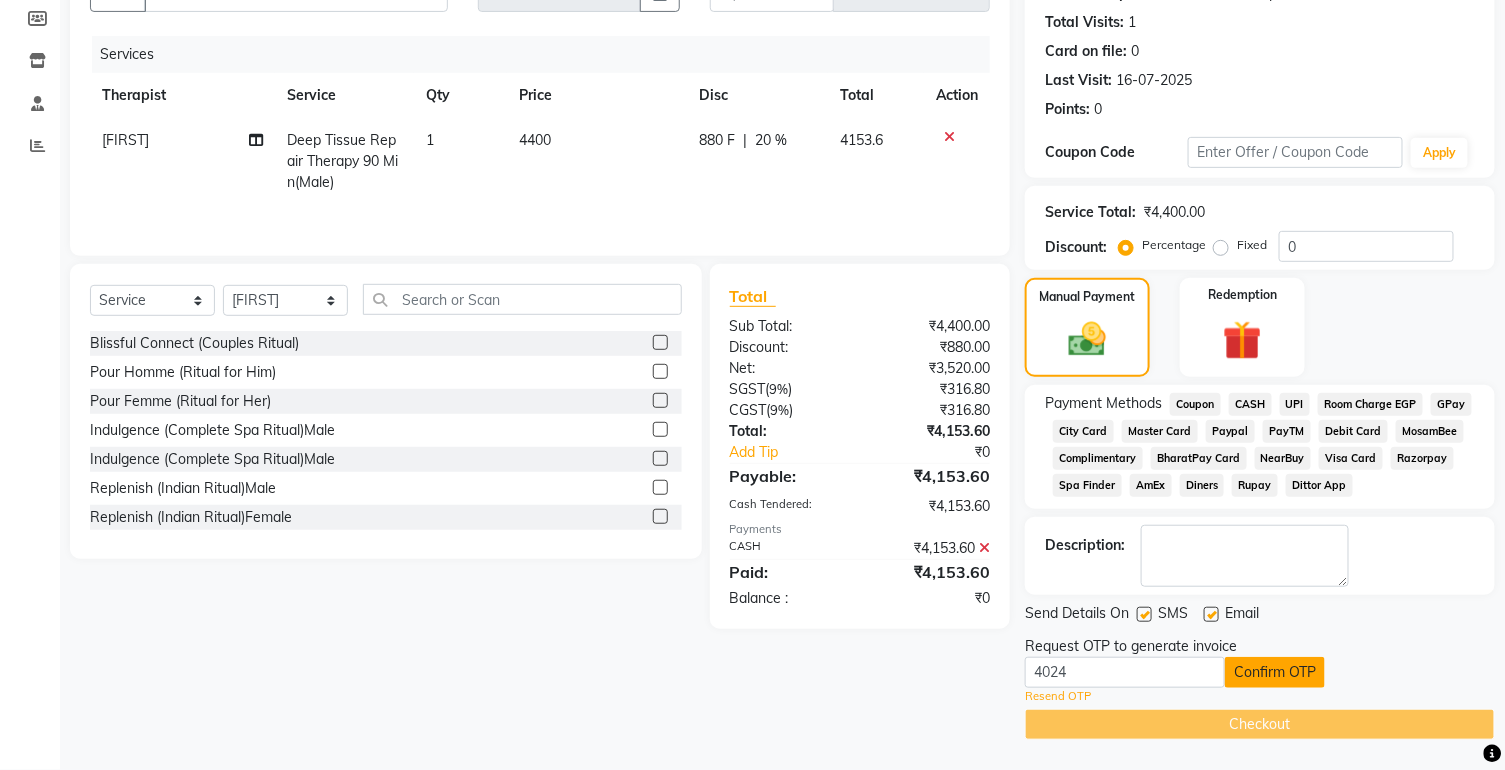 click on "Confirm OTP" 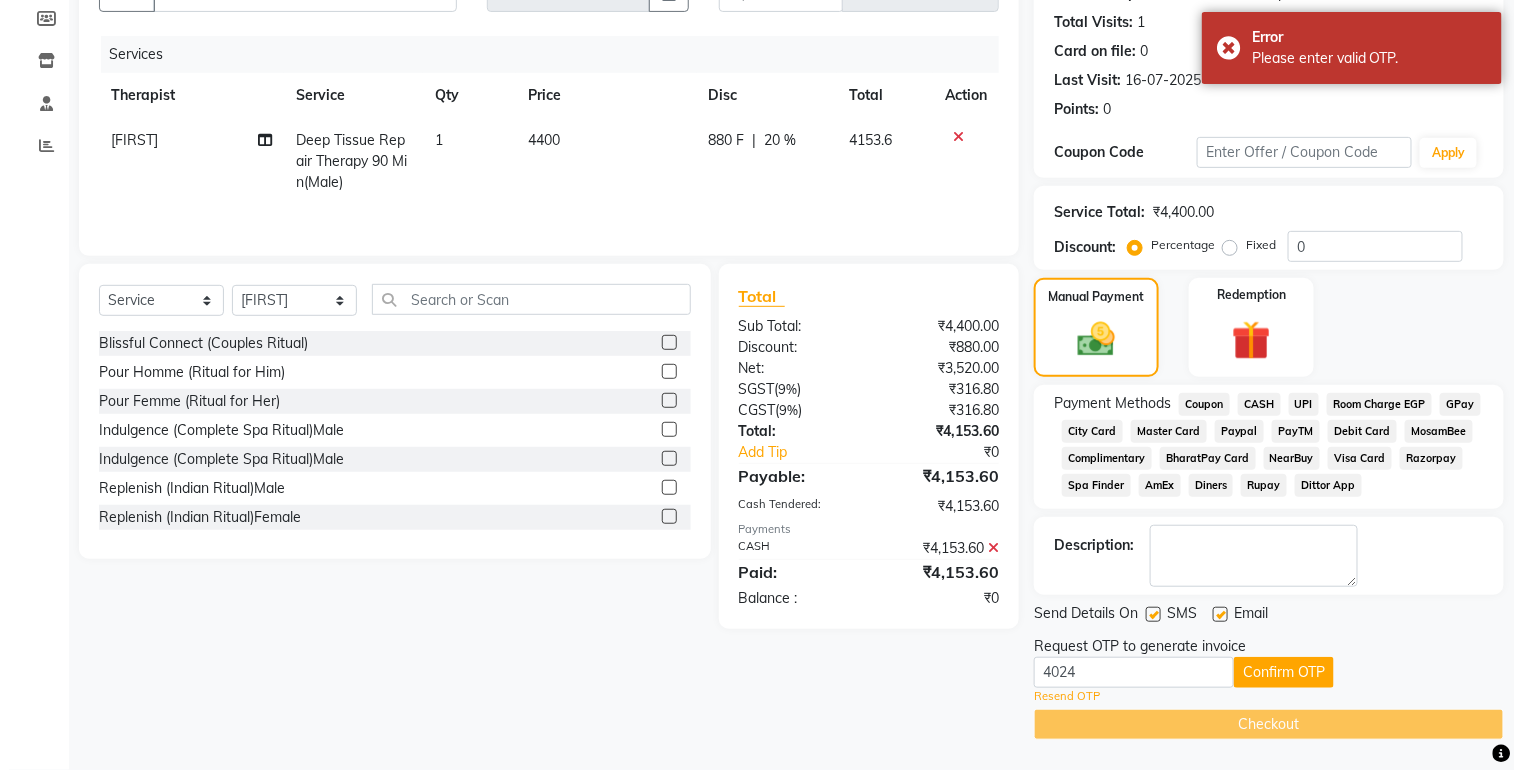 scroll, scrollTop: 0, scrollLeft: 0, axis: both 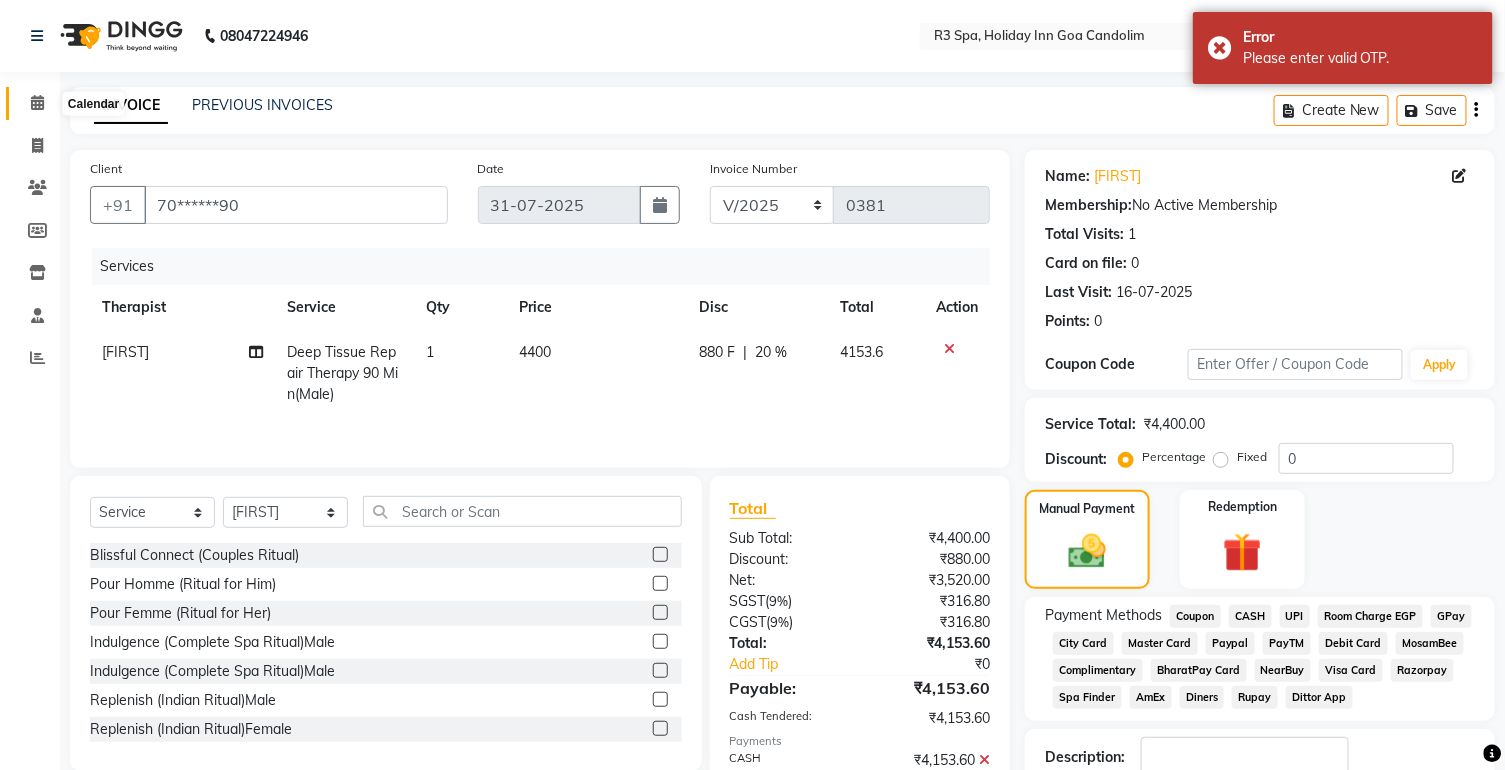 click 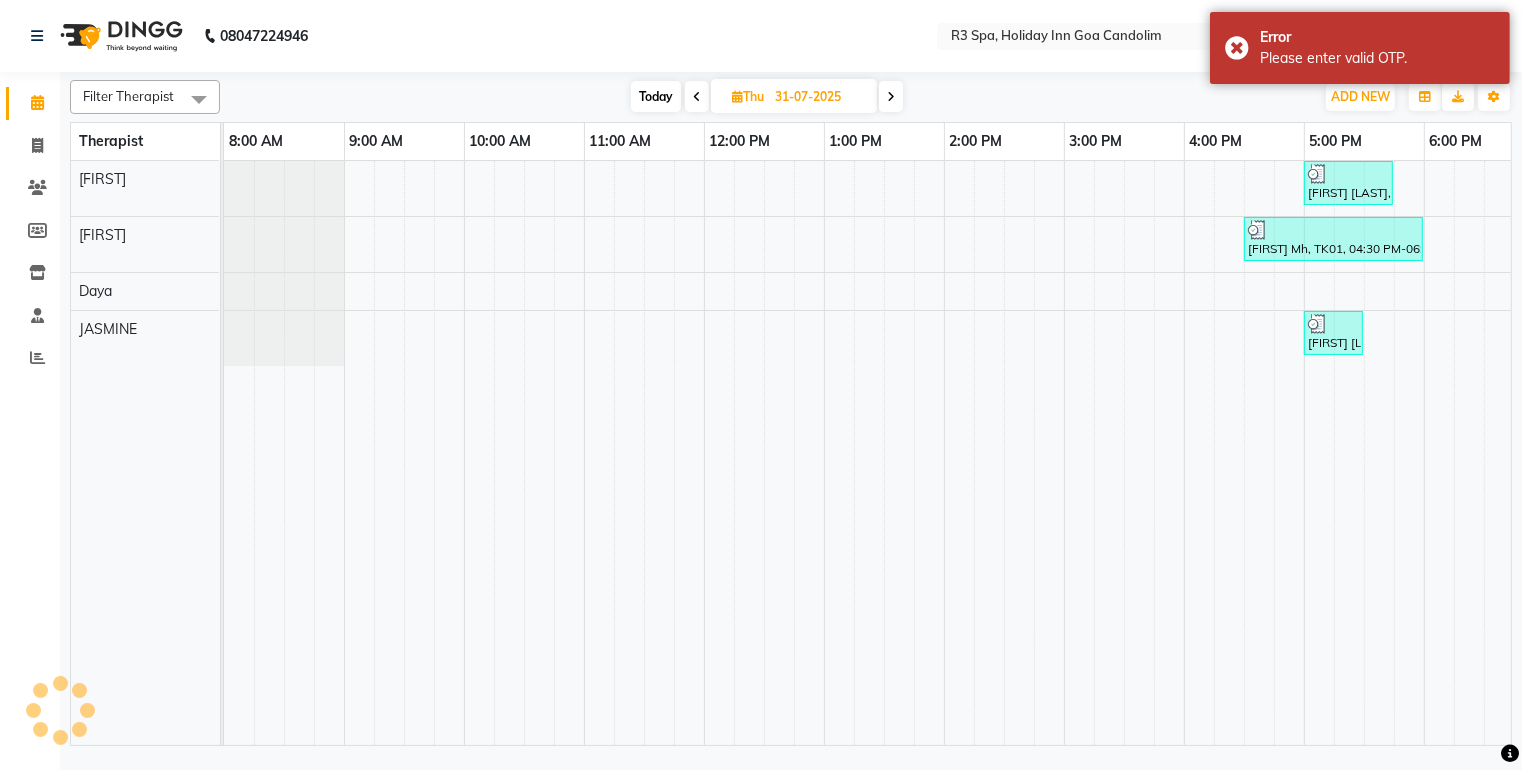 scroll, scrollTop: 0, scrollLeft: 0, axis: both 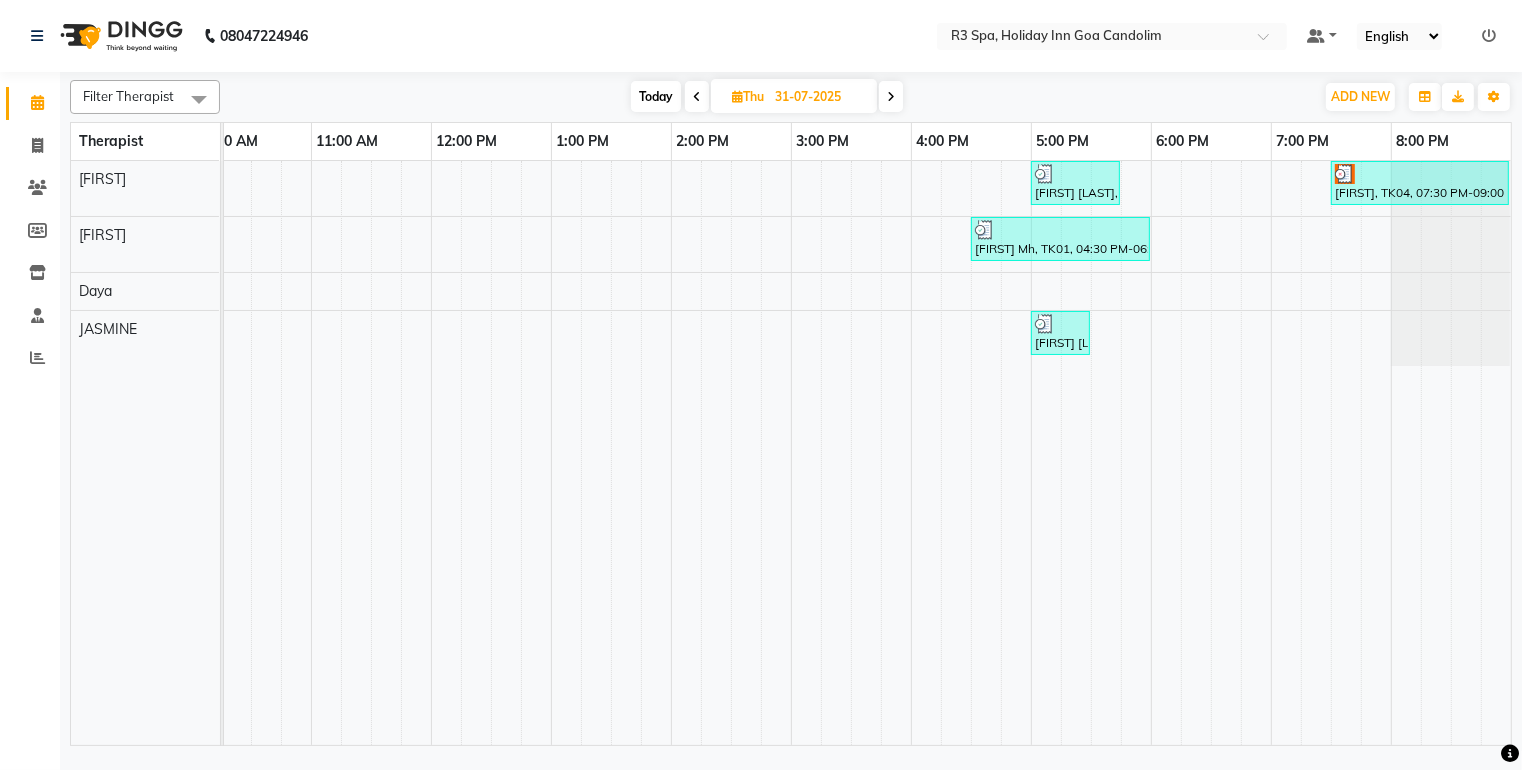 drag, startPoint x: 962, startPoint y: 755, endPoint x: 873, endPoint y: 755, distance: 89 